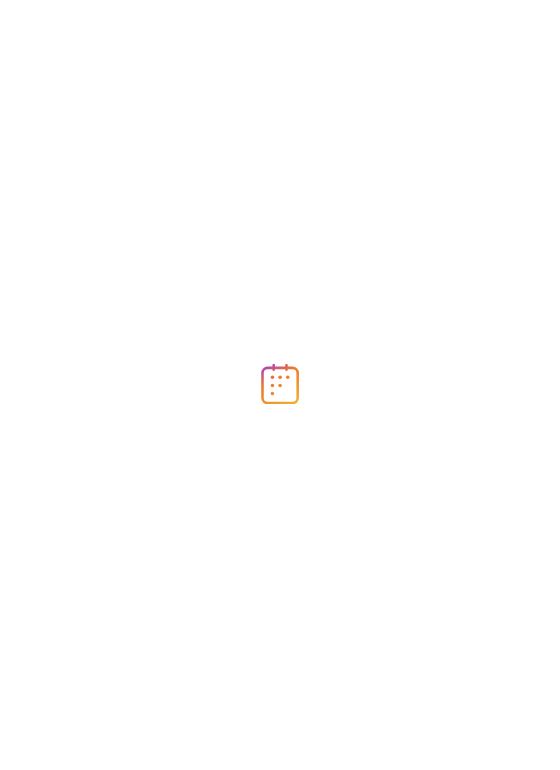 scroll, scrollTop: 0, scrollLeft: 0, axis: both 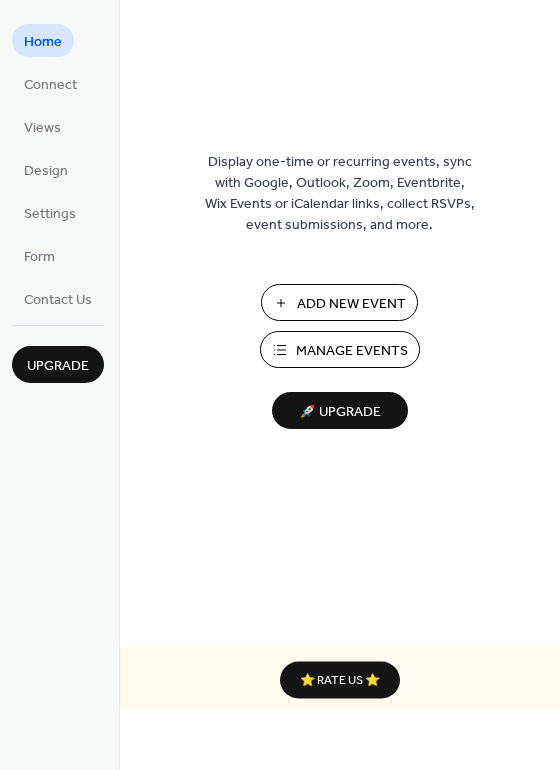 click on "Manage Events" at bounding box center [352, 351] 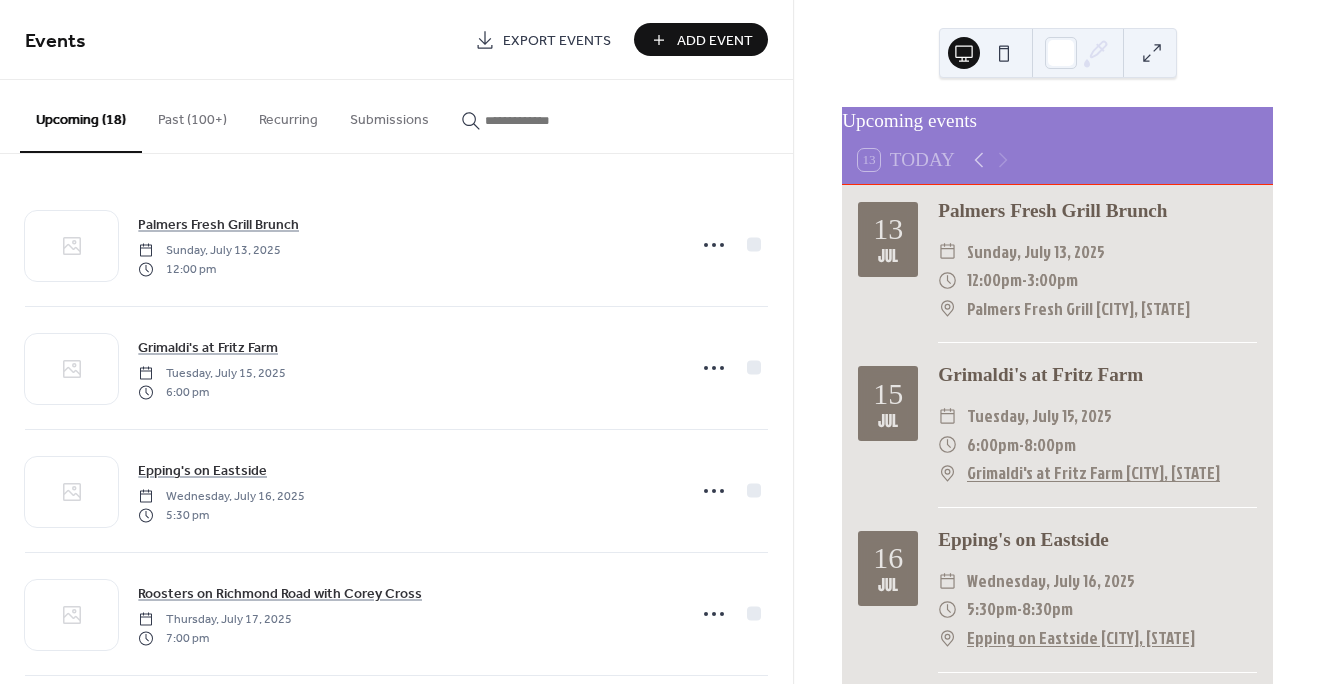 scroll, scrollTop: 0, scrollLeft: 0, axis: both 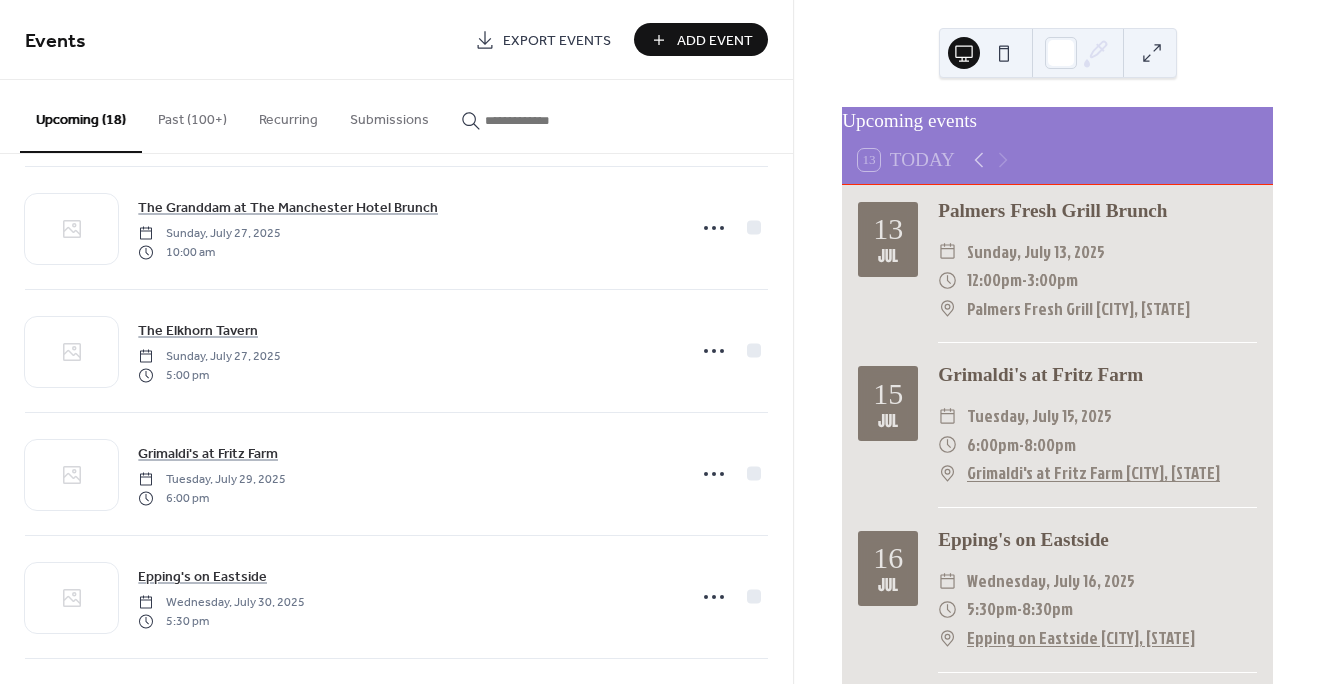 click on "Add Event" at bounding box center (715, 41) 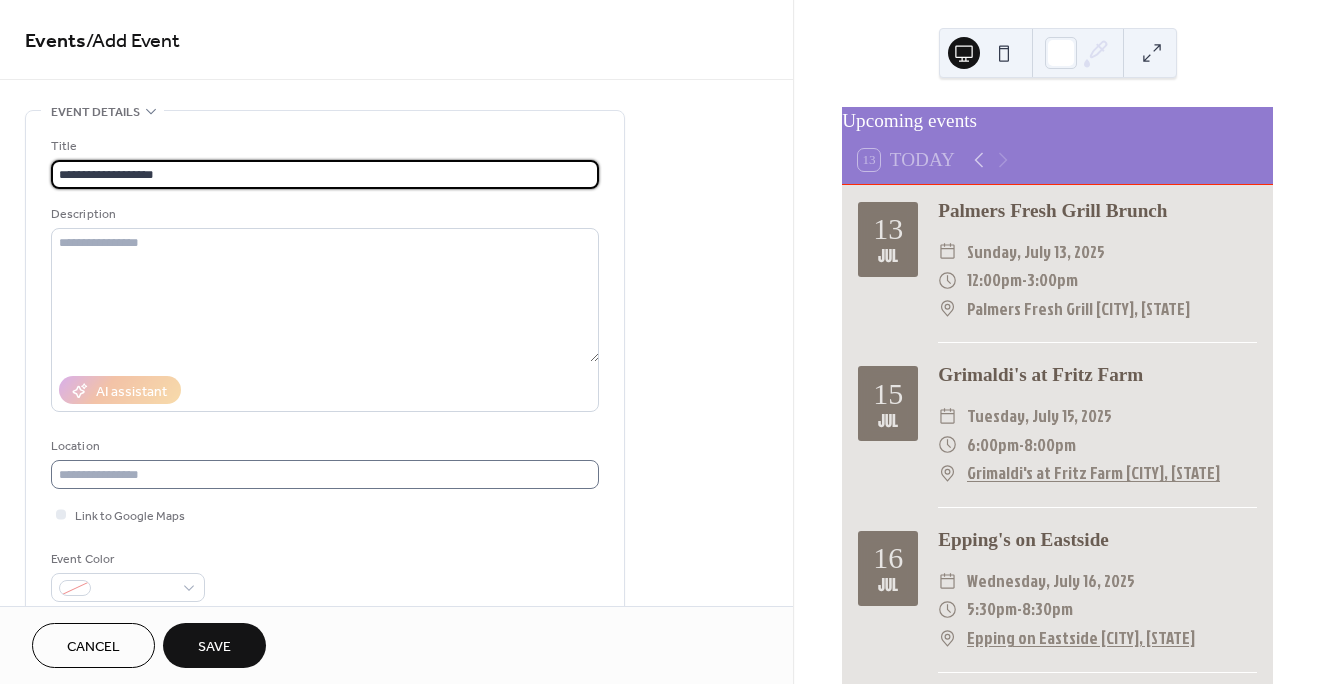 type on "**********" 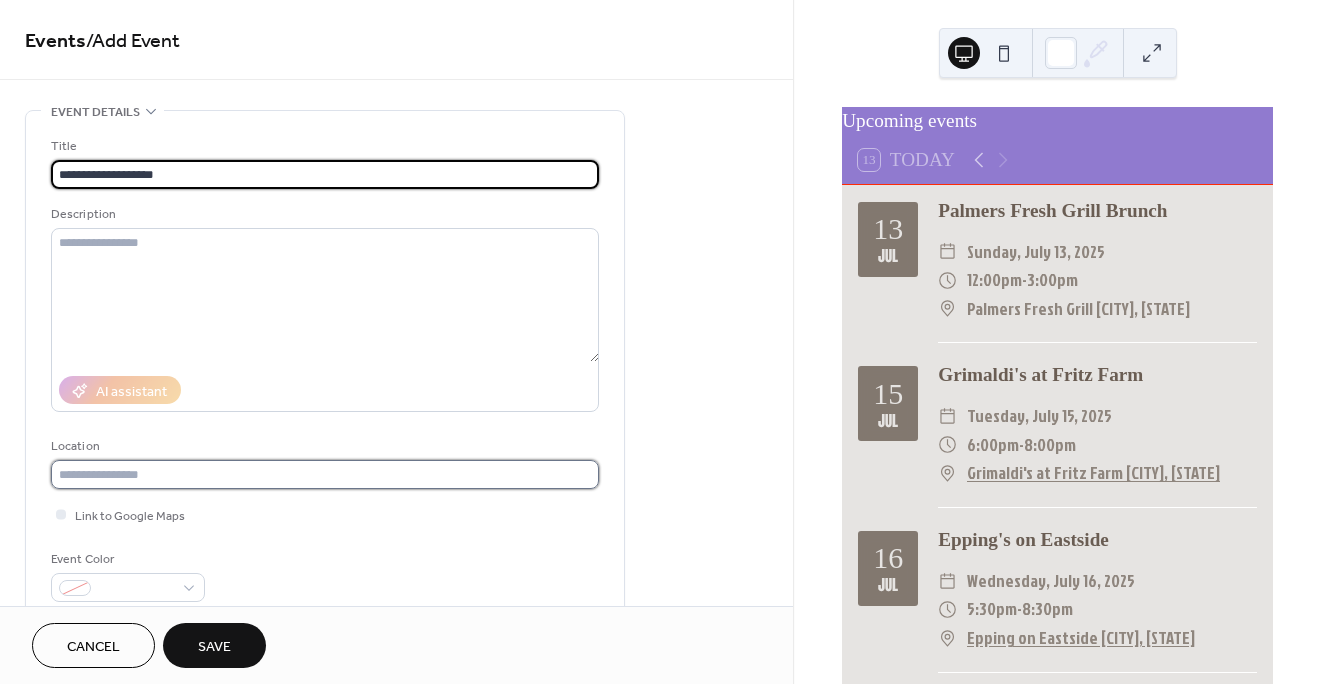 click at bounding box center (325, 474) 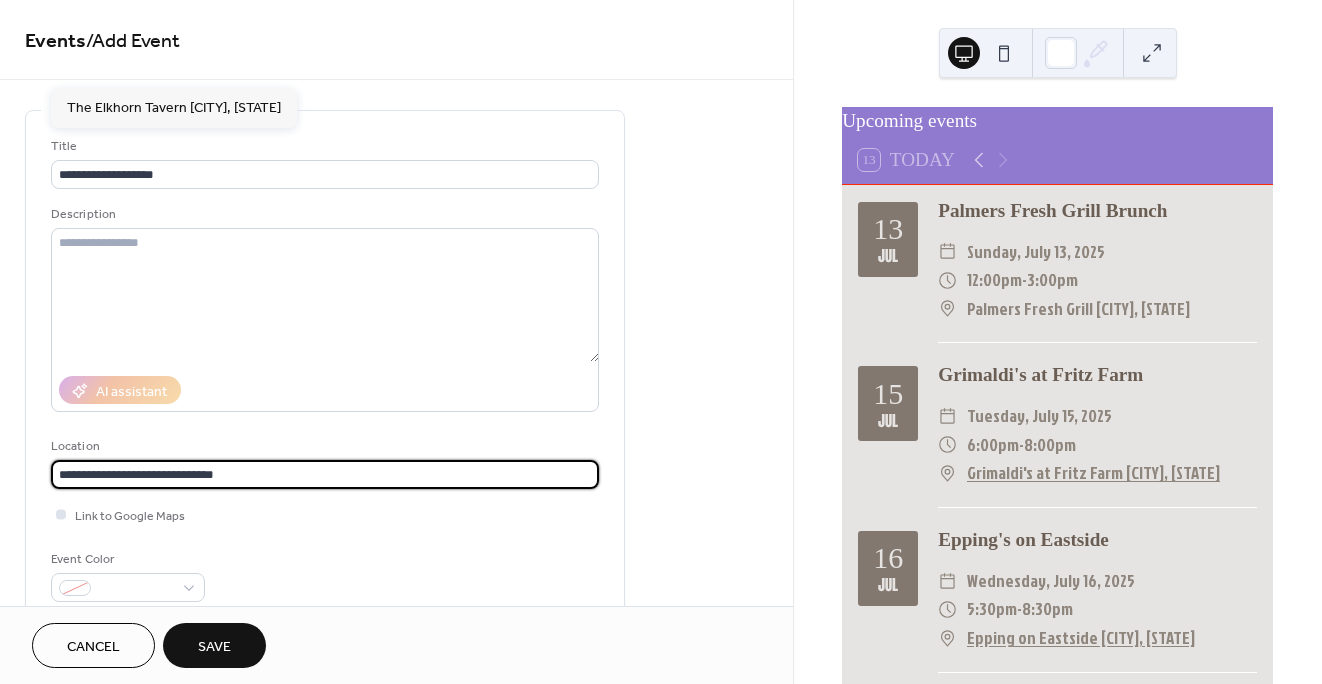 type on "**********" 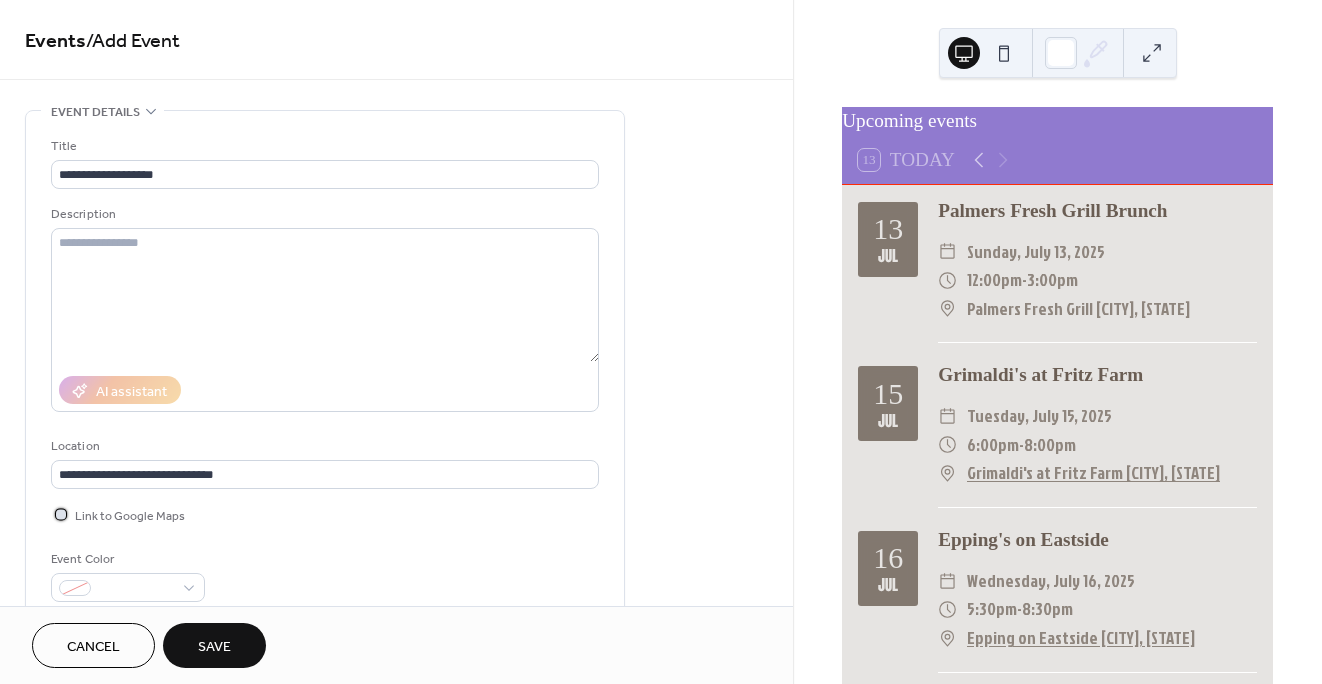 click at bounding box center [61, 514] 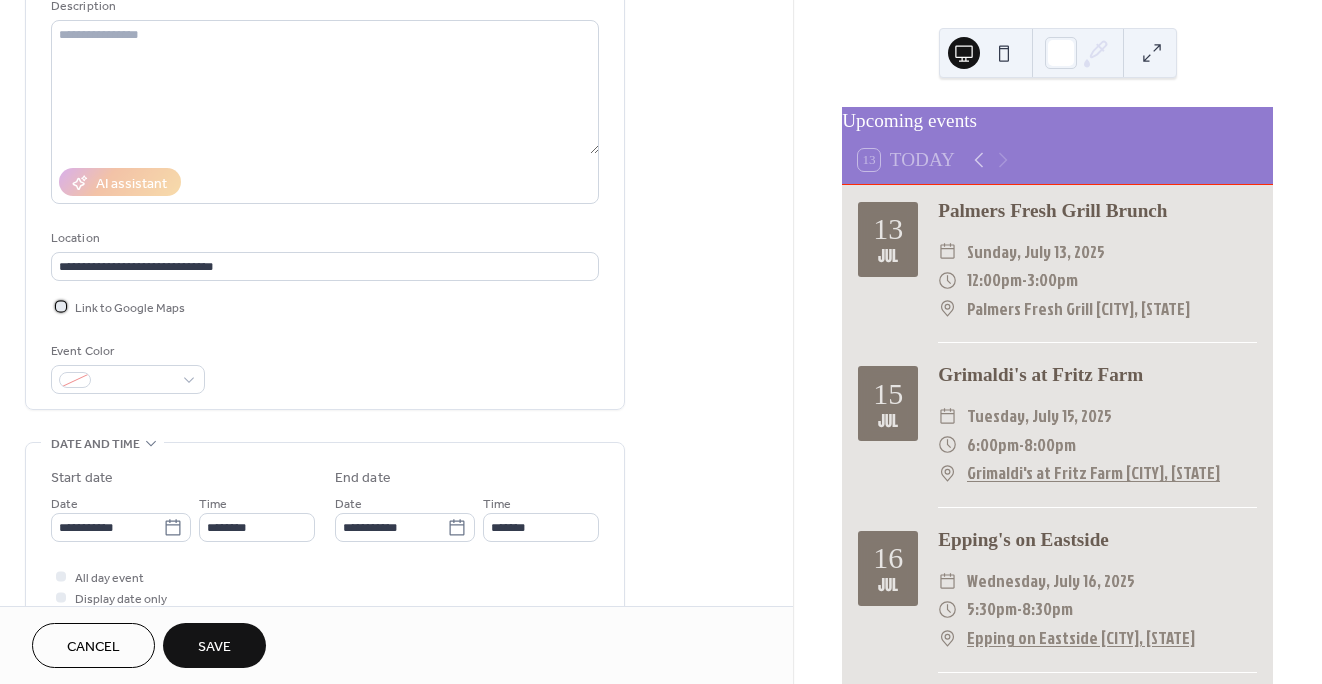 scroll, scrollTop: 209, scrollLeft: 0, axis: vertical 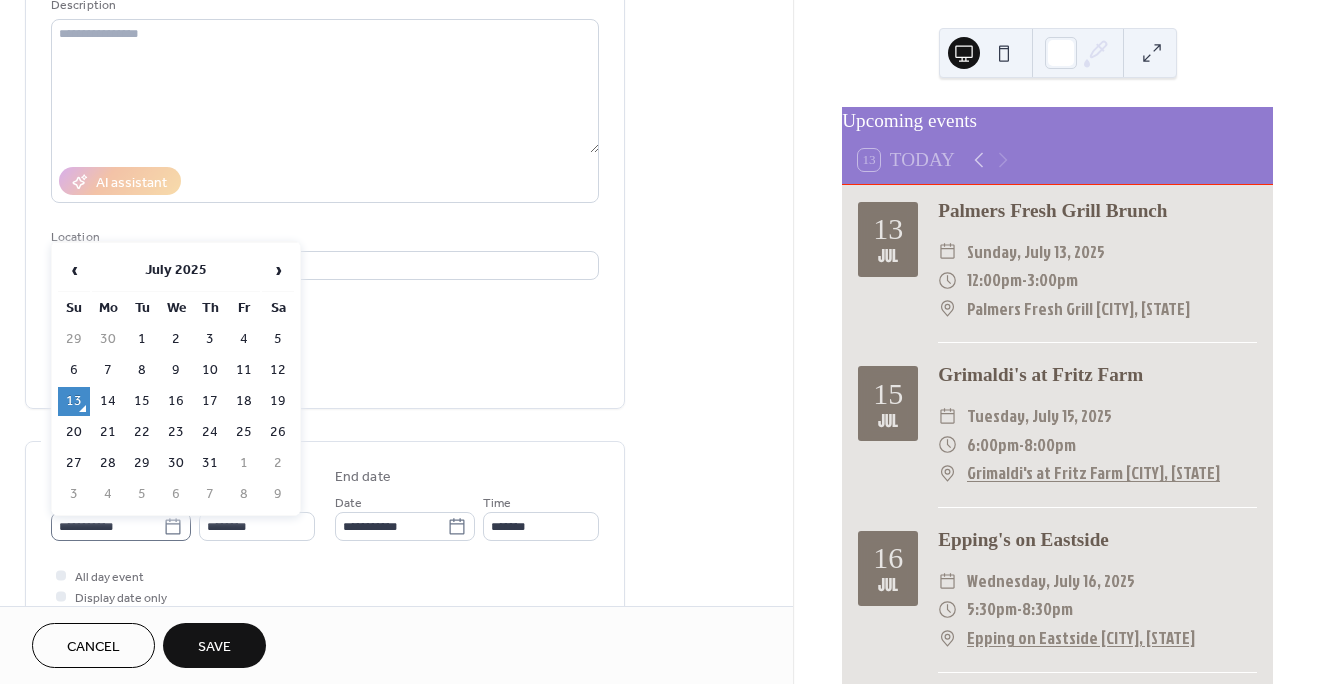 click 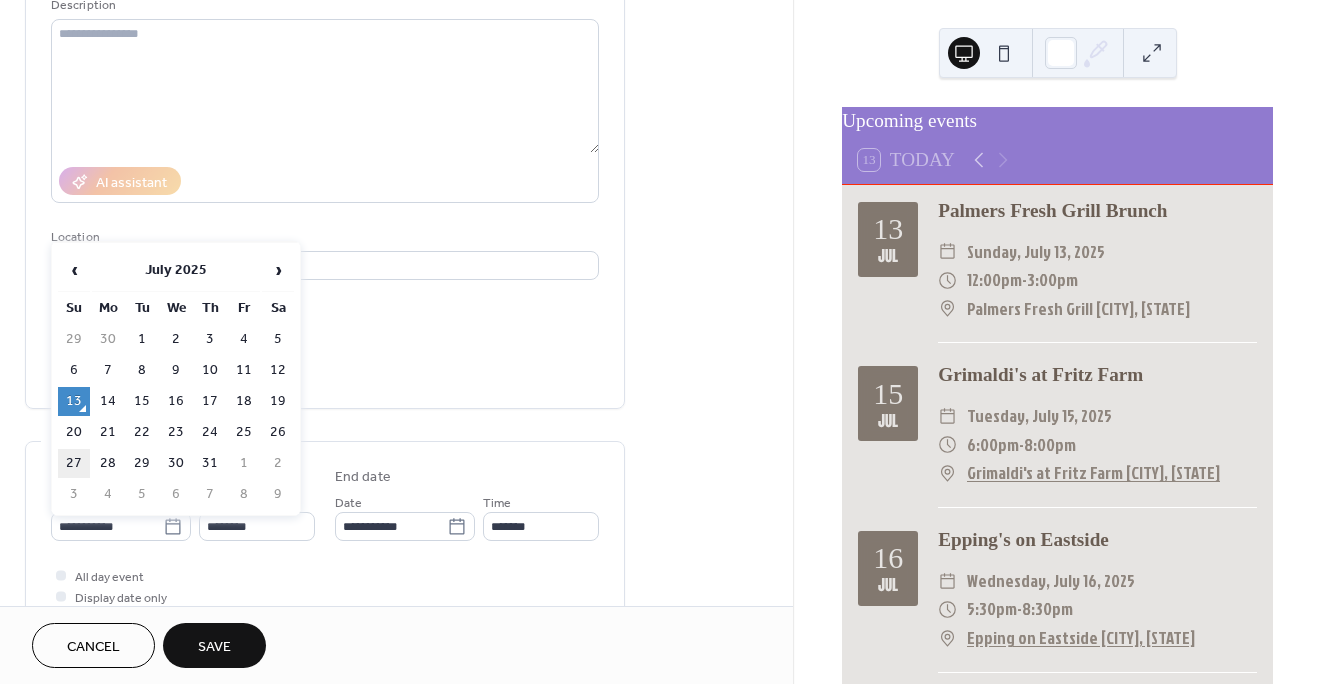 click on "27" at bounding box center [74, 463] 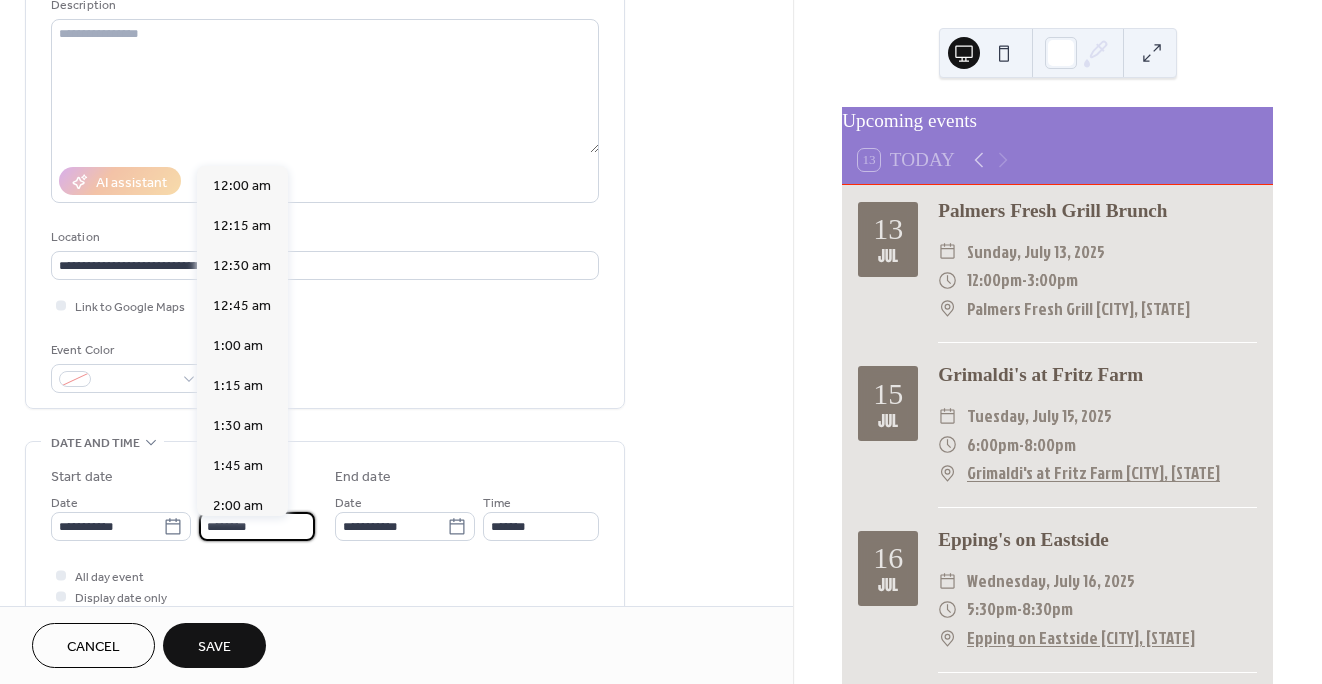 click on "********" at bounding box center [257, 526] 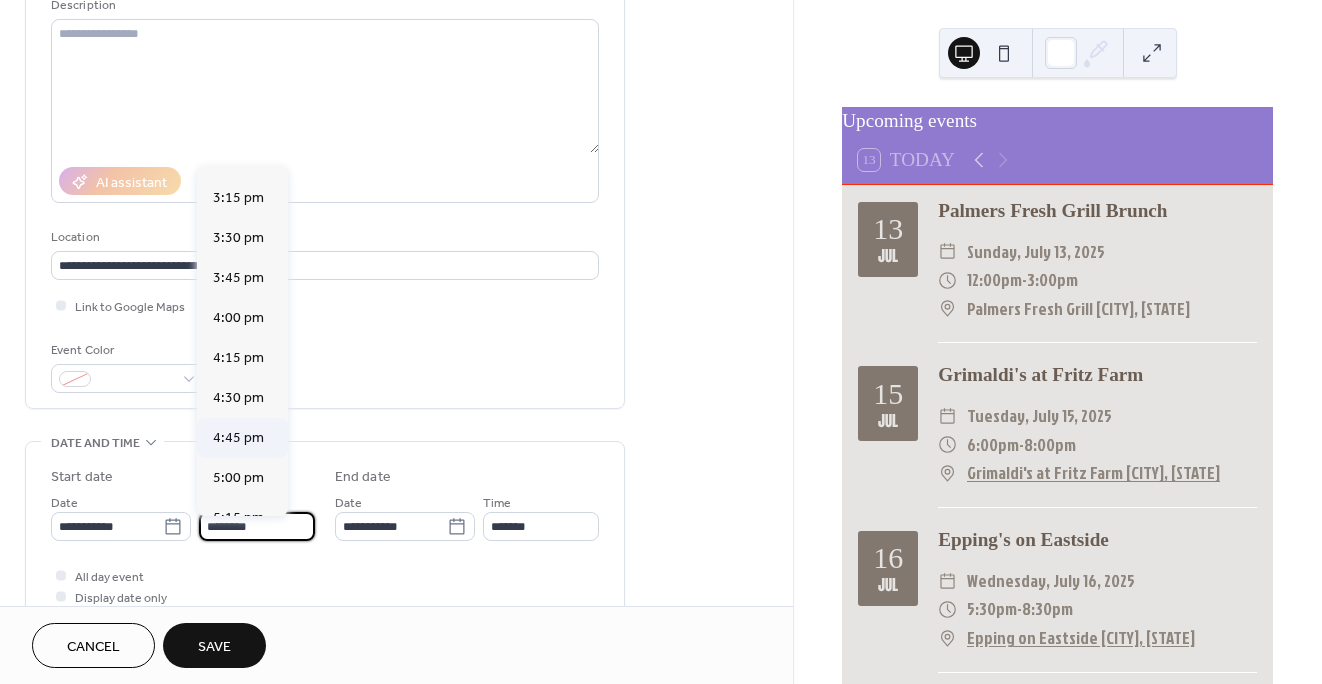 scroll, scrollTop: 2440, scrollLeft: 0, axis: vertical 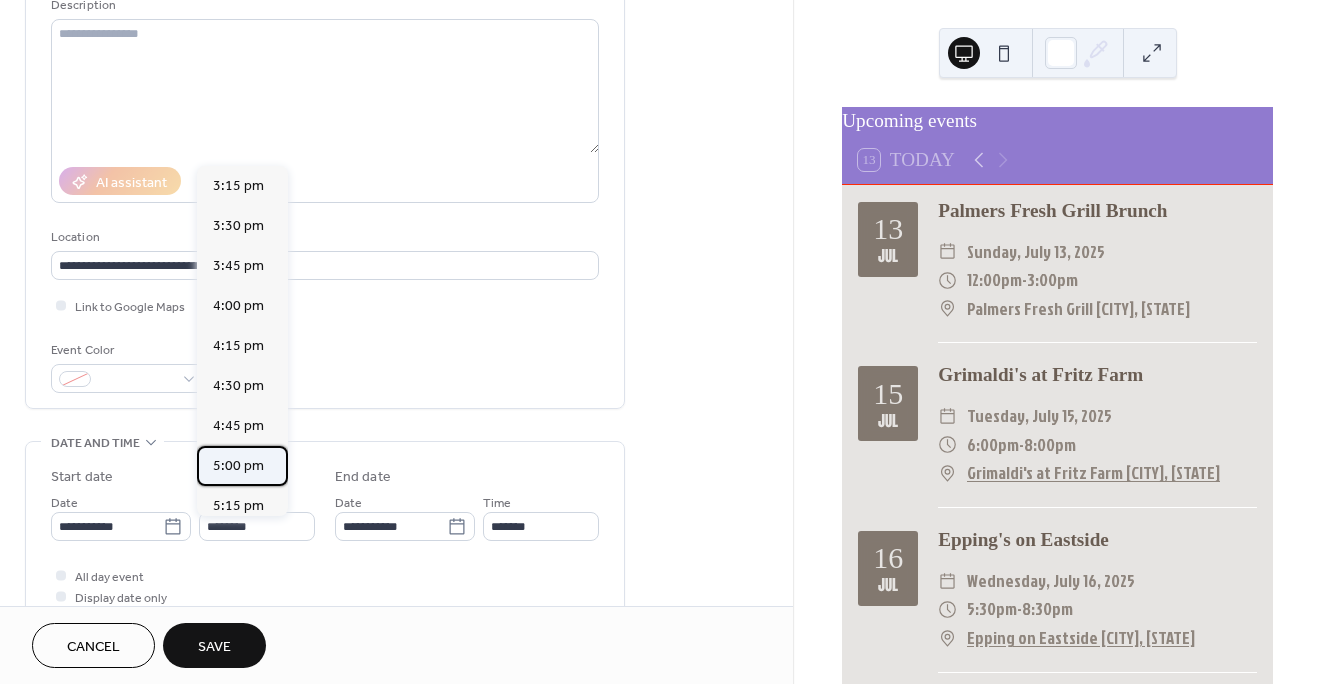 click on "5:00 pm" at bounding box center [238, 466] 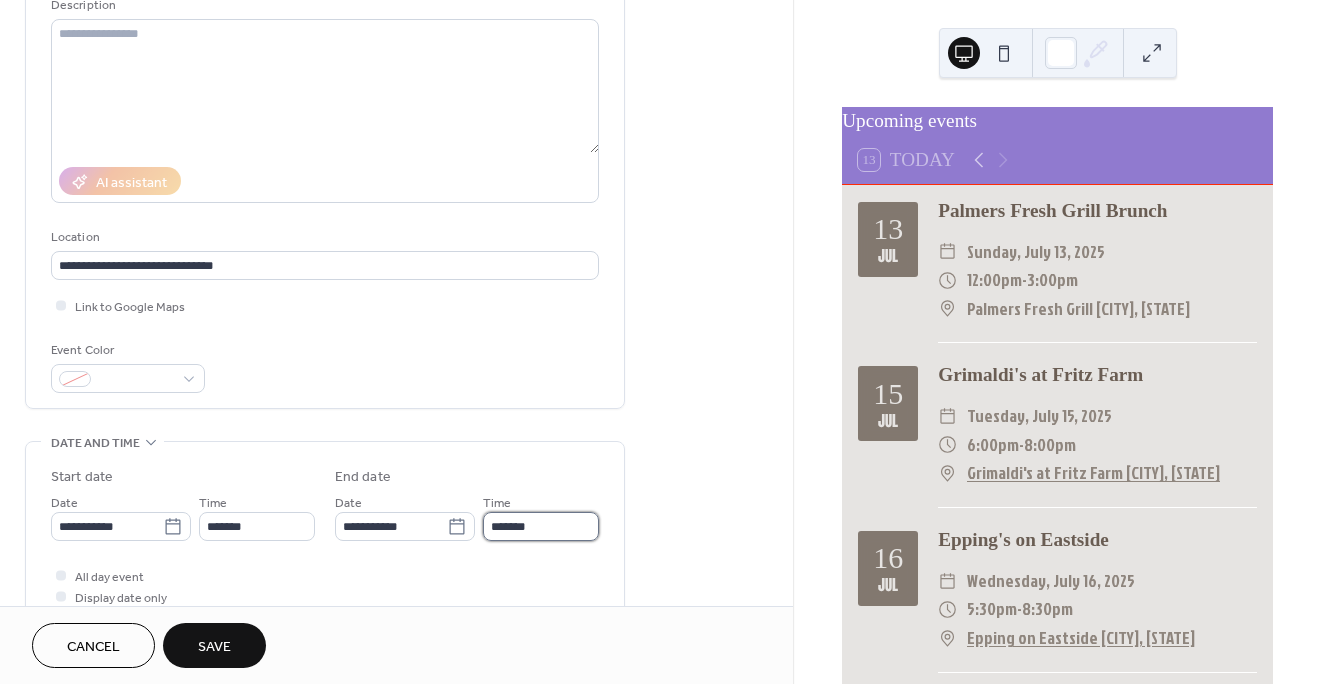click on "*******" at bounding box center [541, 526] 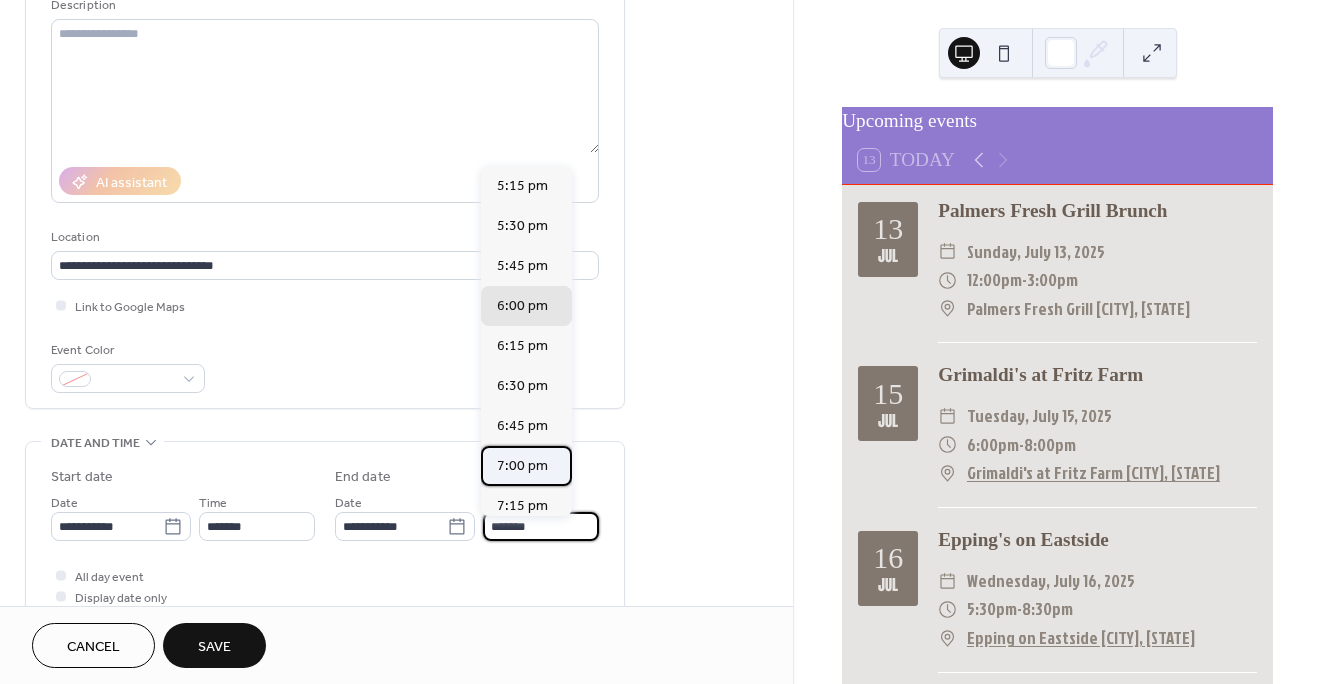 click on "7:00 pm" at bounding box center [522, 466] 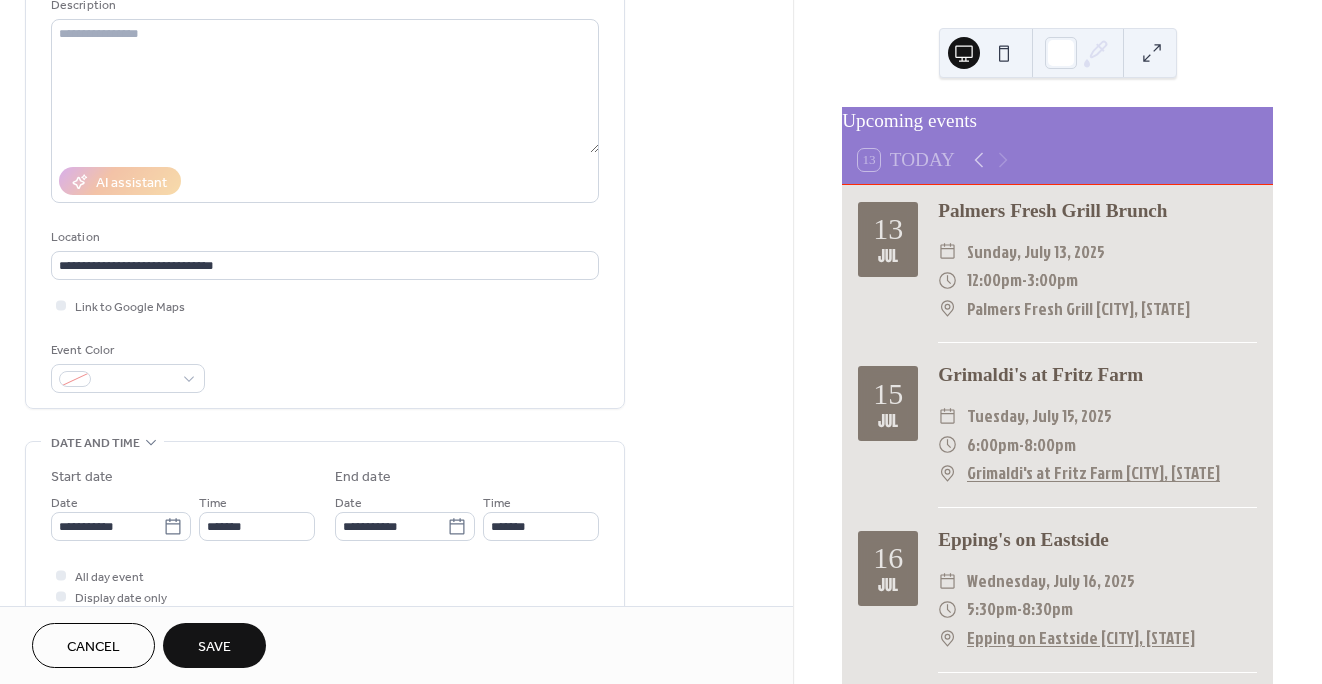 click on "Save" at bounding box center (214, 647) 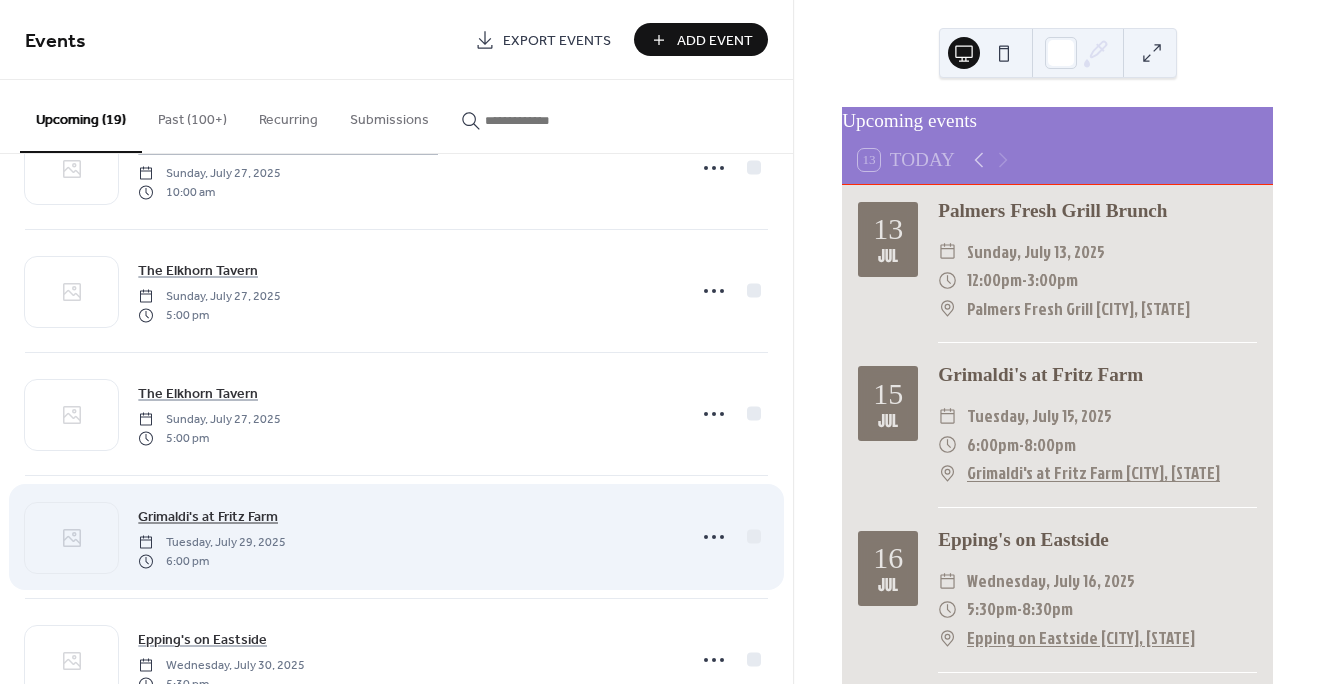 scroll, scrollTop: 1677, scrollLeft: 0, axis: vertical 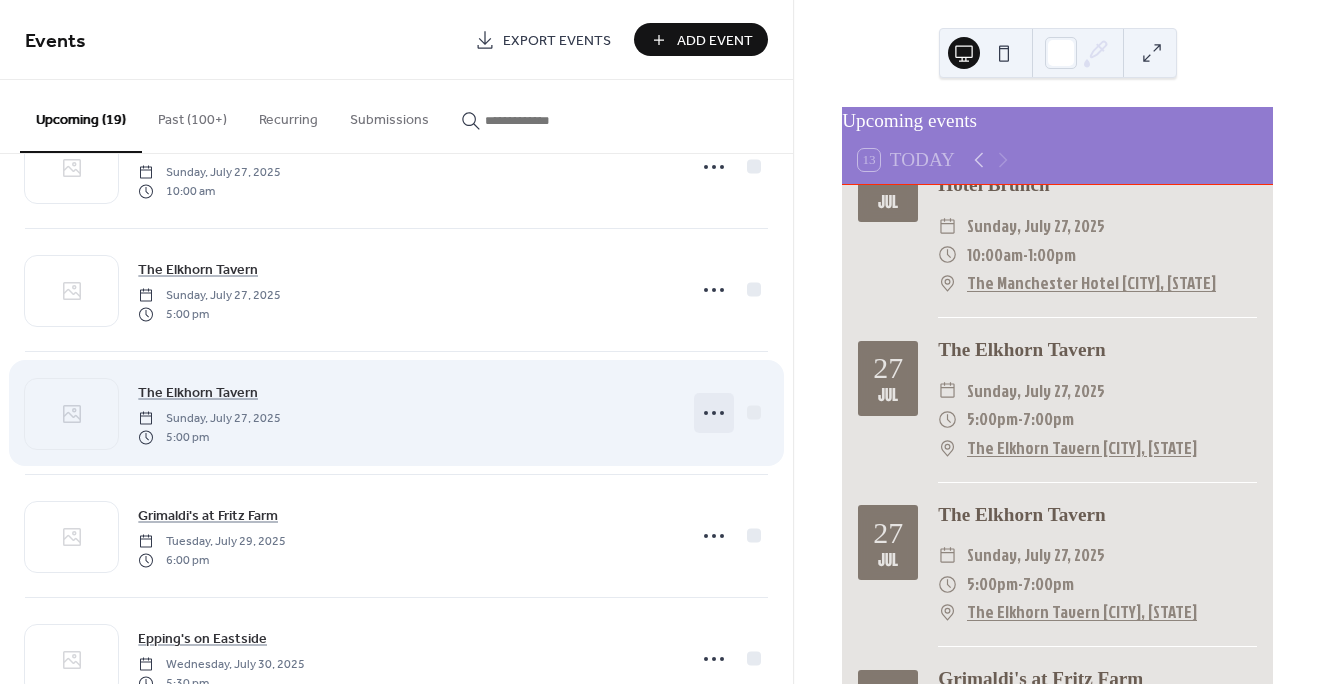 click 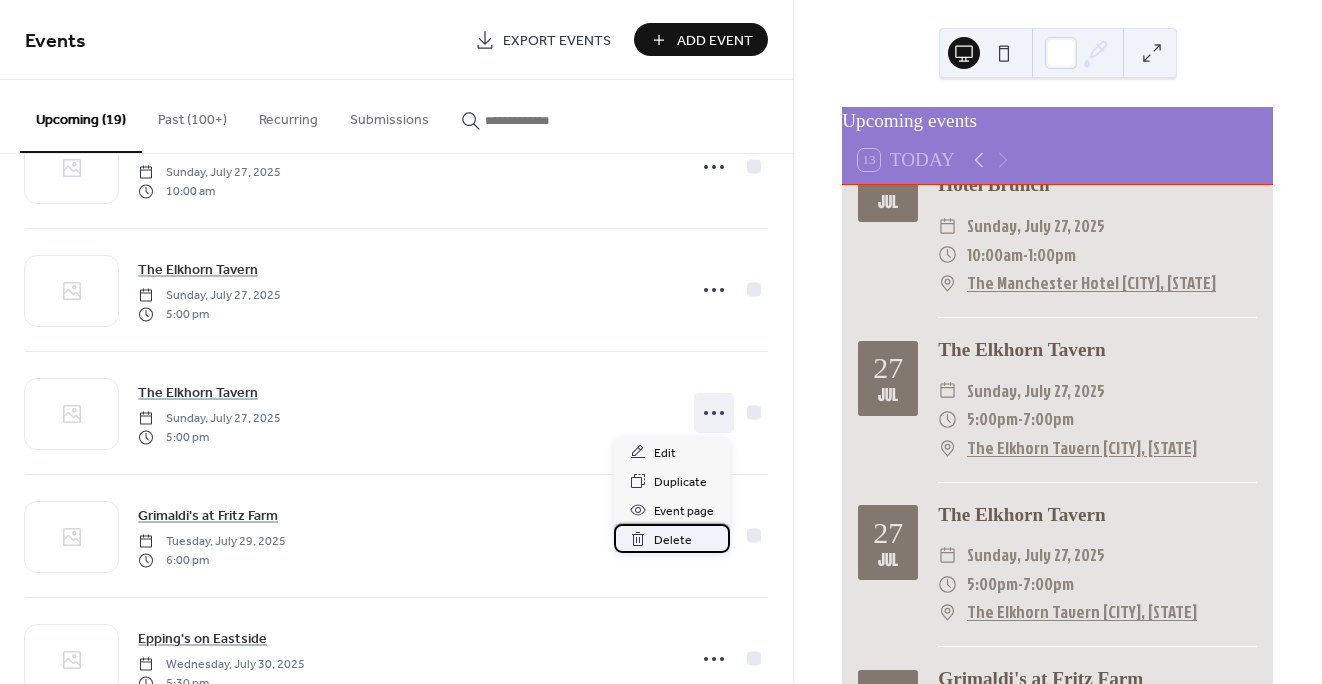 click on "Delete" at bounding box center [673, 540] 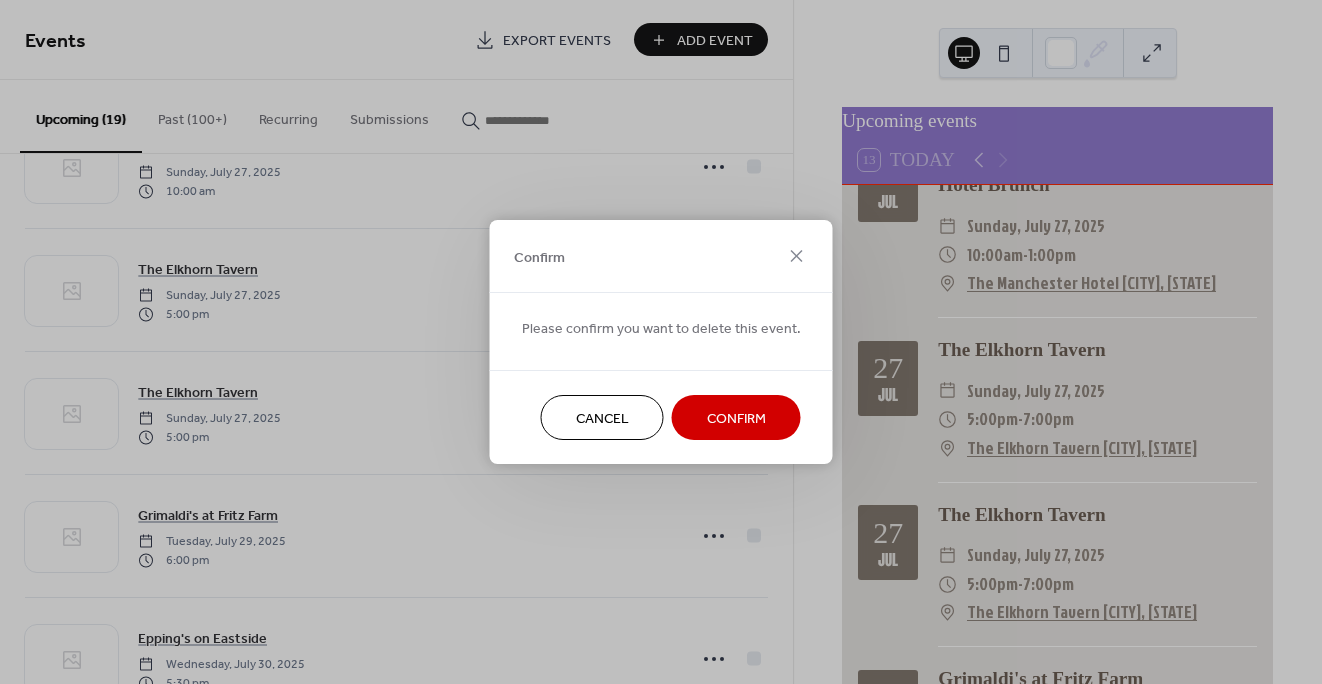 click on "Confirm" at bounding box center [736, 419] 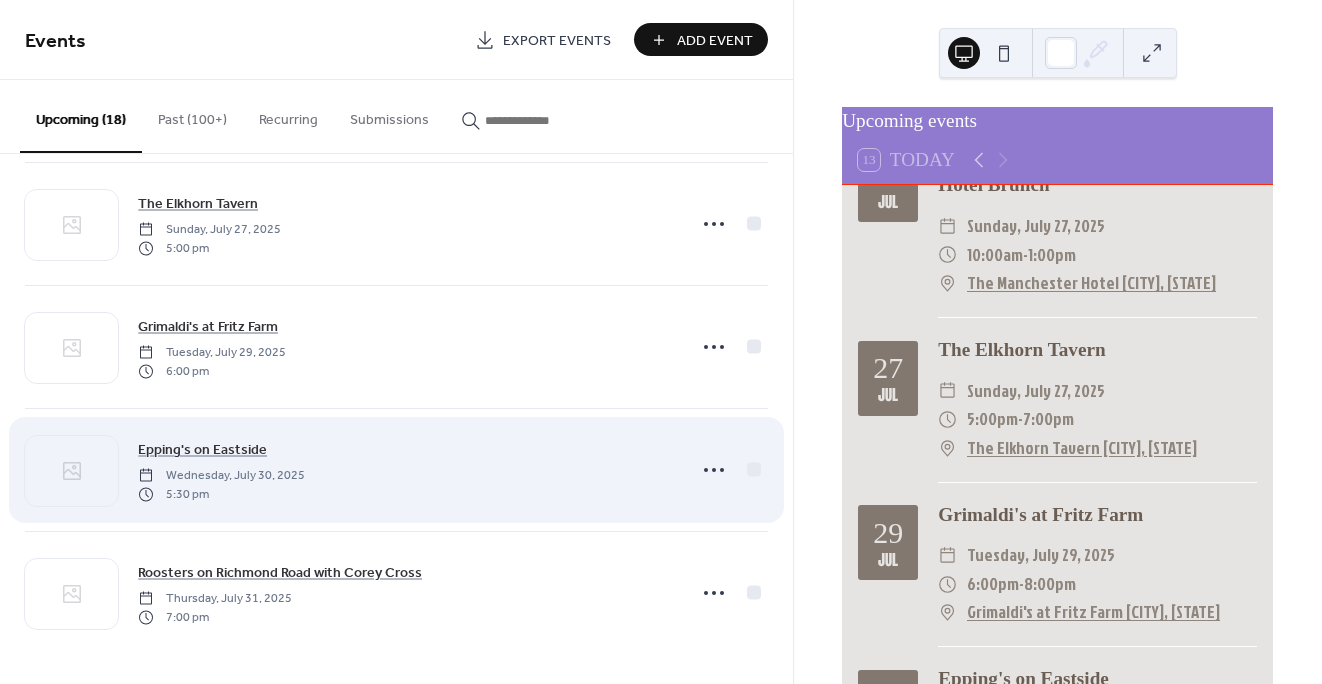 scroll, scrollTop: 1743, scrollLeft: 0, axis: vertical 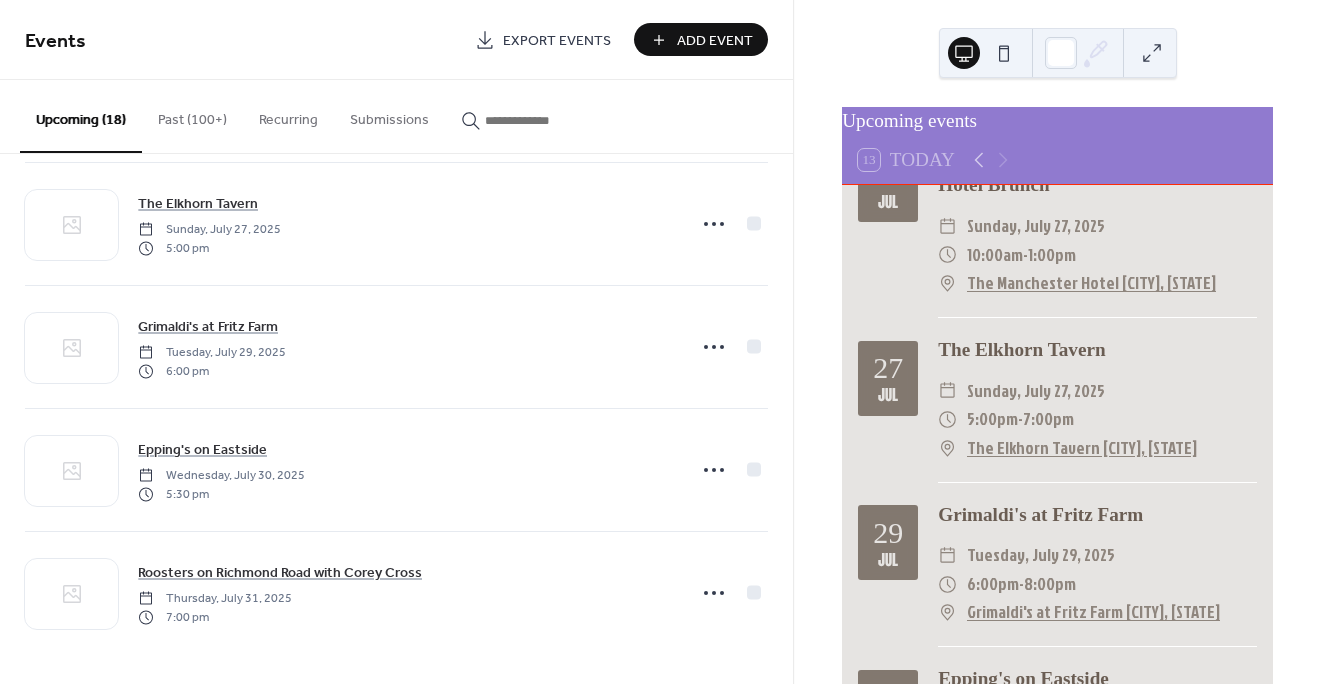 click on "Add Event" at bounding box center [715, 41] 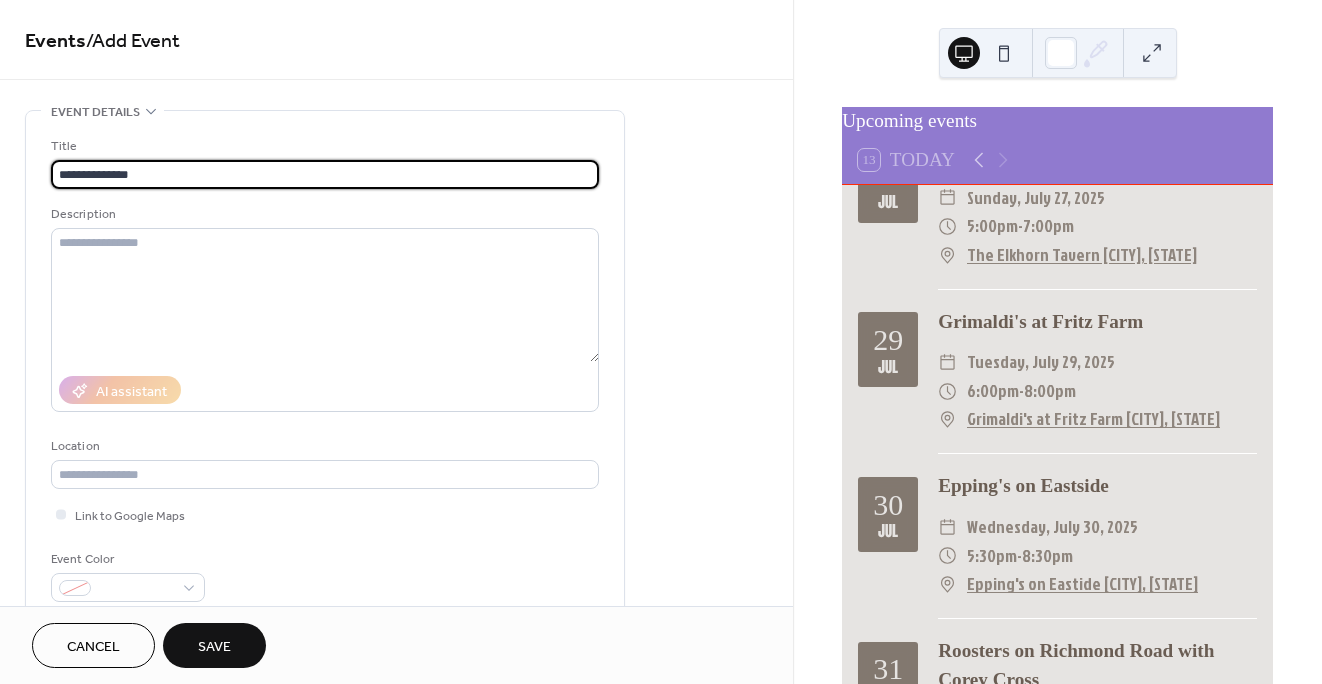 scroll, scrollTop: 2442, scrollLeft: 0, axis: vertical 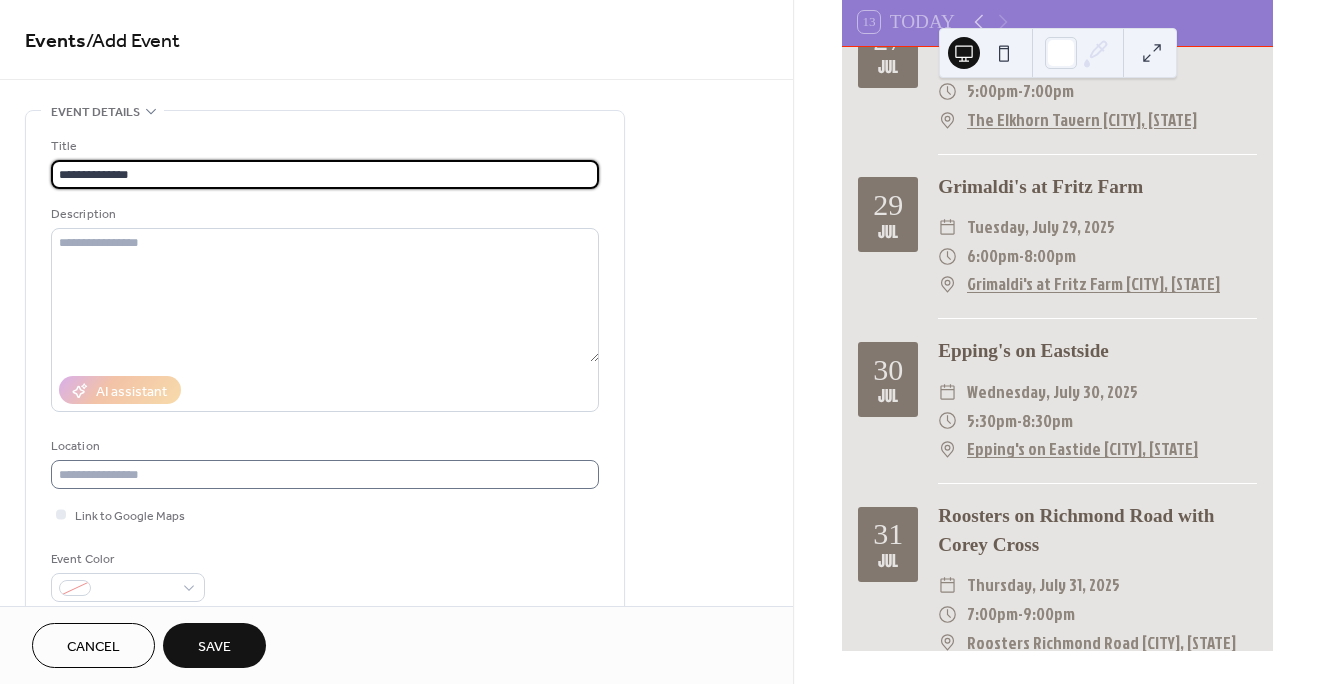 type on "**********" 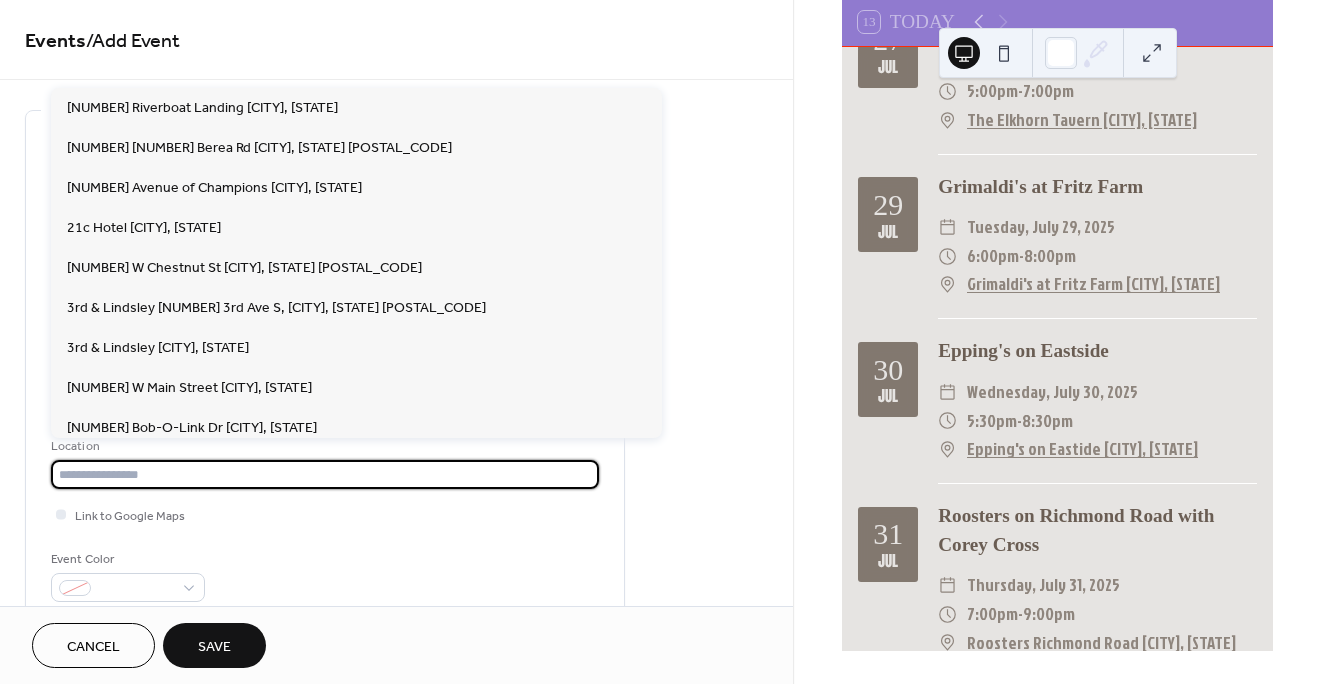 click at bounding box center [325, 474] 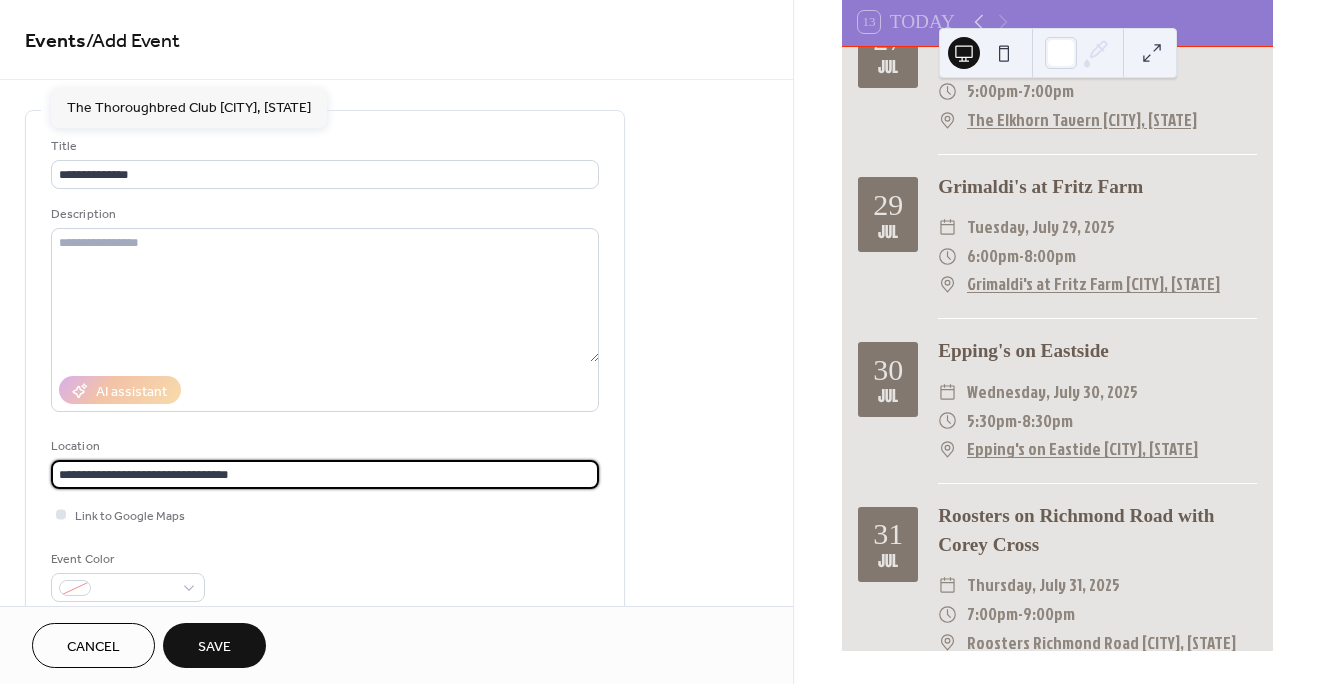 type on "**********" 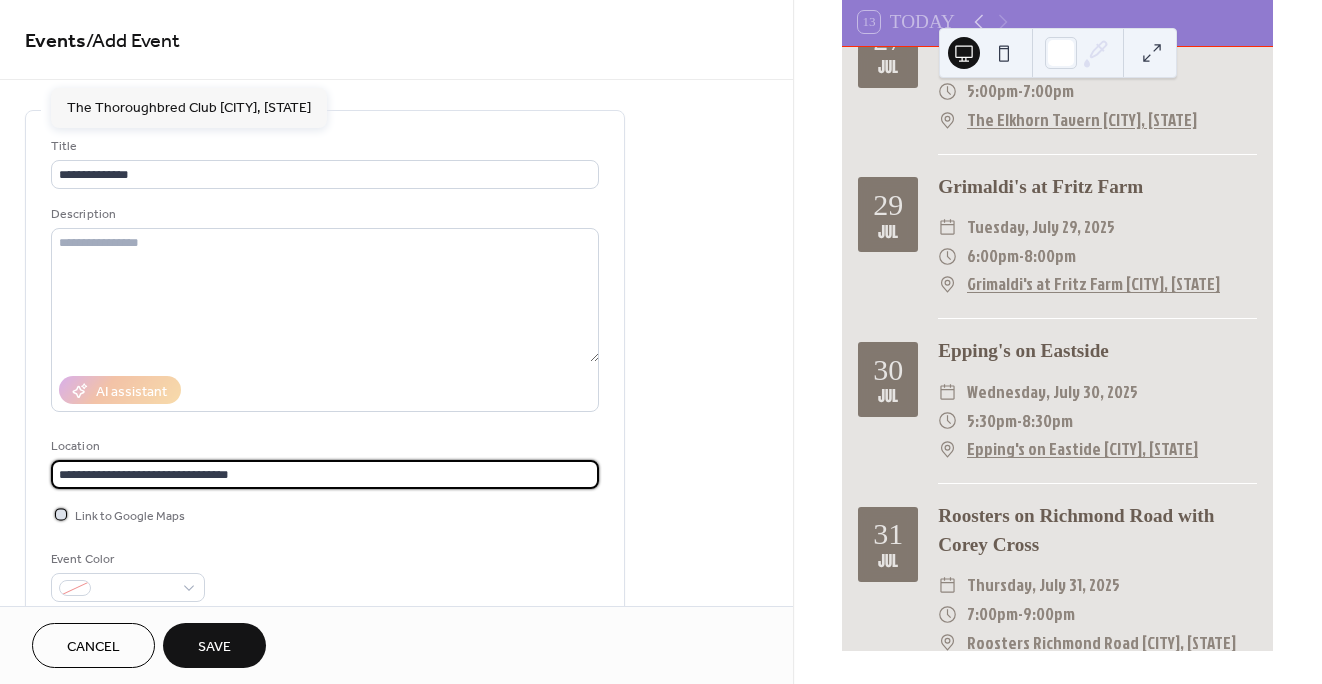 click at bounding box center (61, 514) 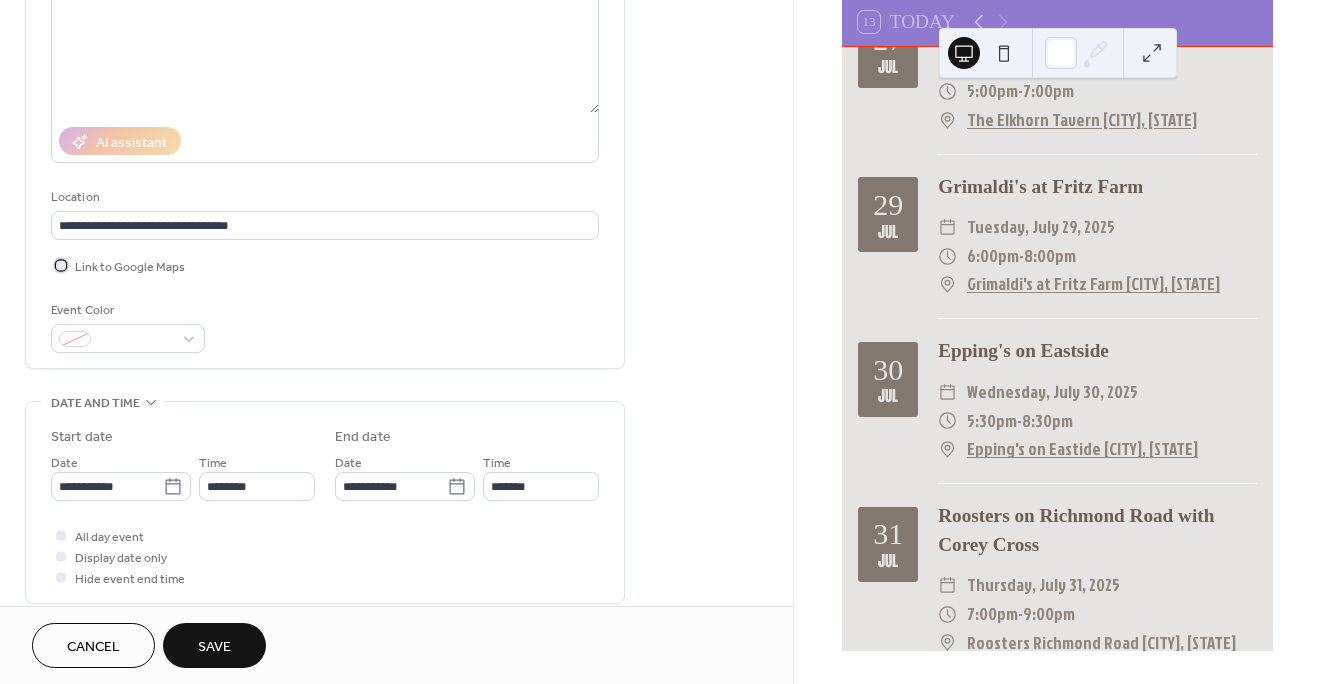 scroll, scrollTop: 252, scrollLeft: 0, axis: vertical 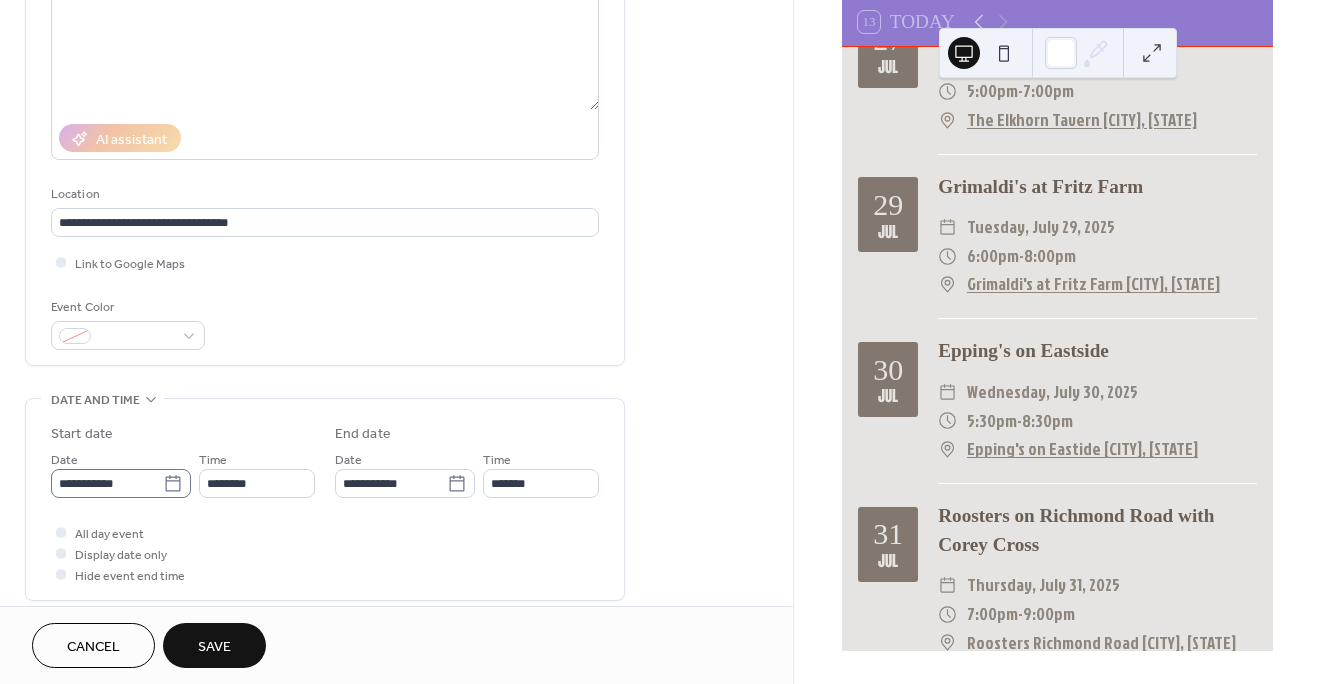click 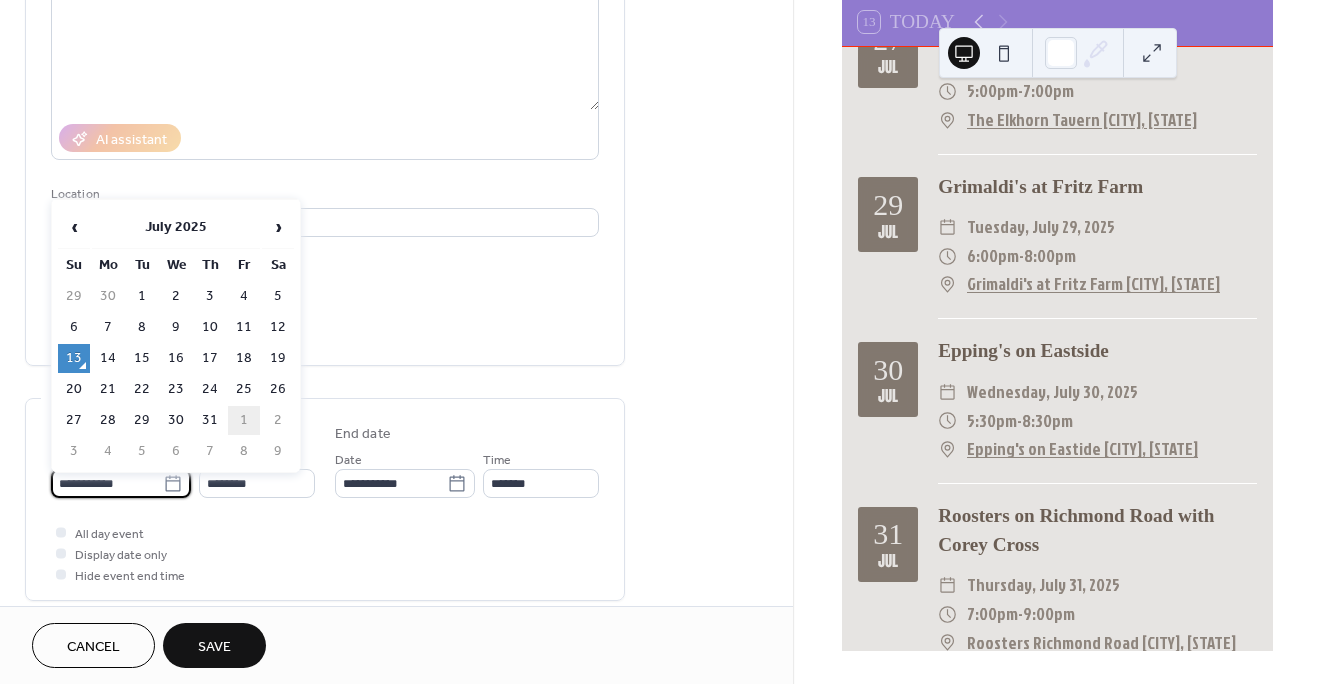 click on "1" at bounding box center (244, 420) 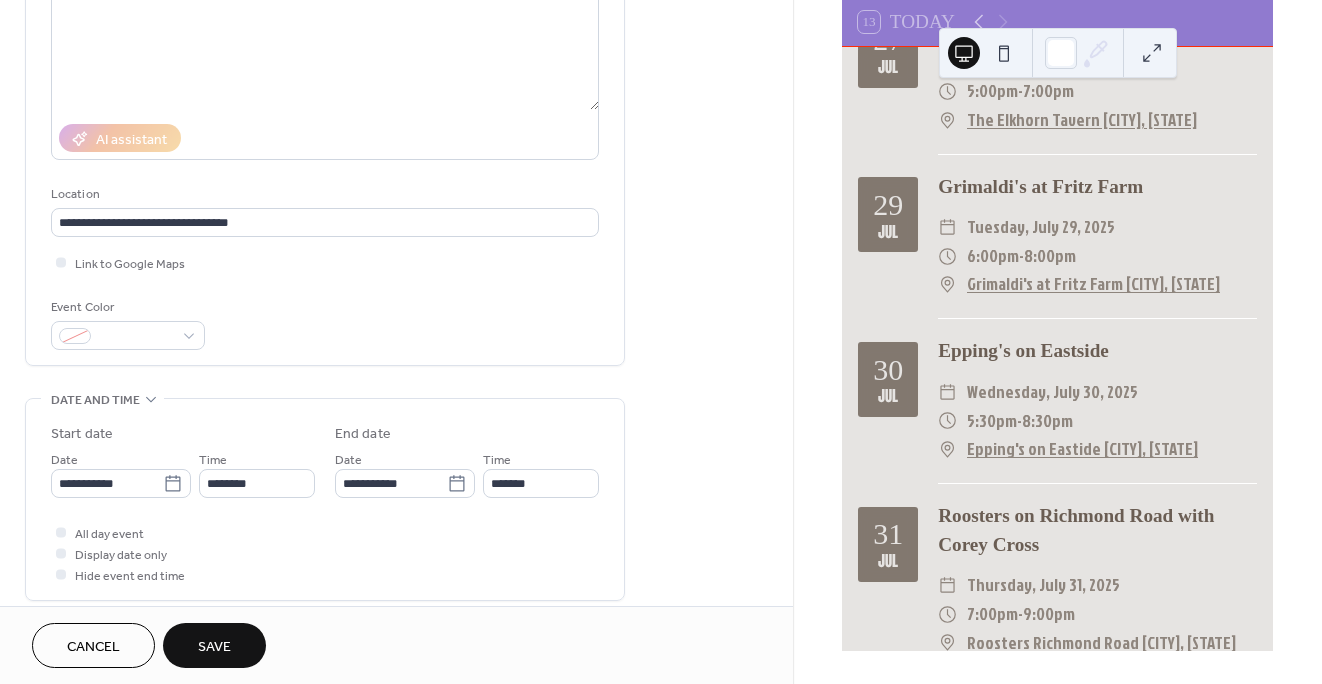 type on "**********" 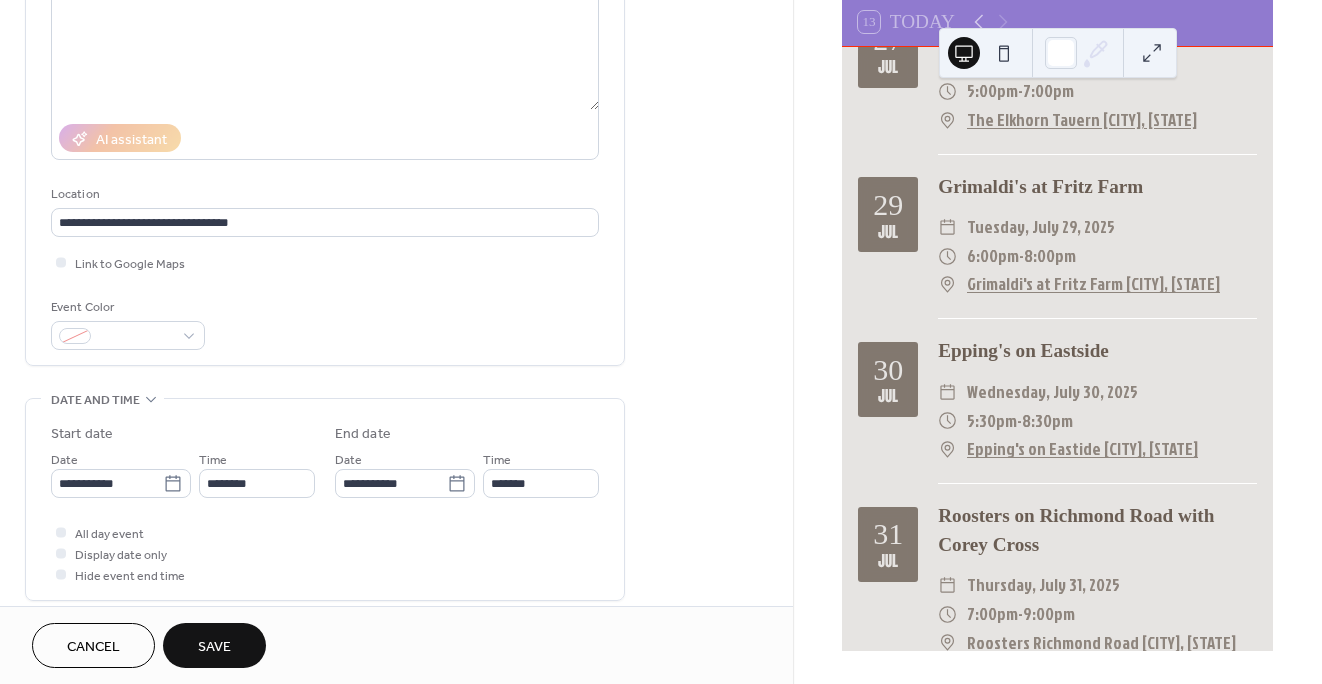 type on "**********" 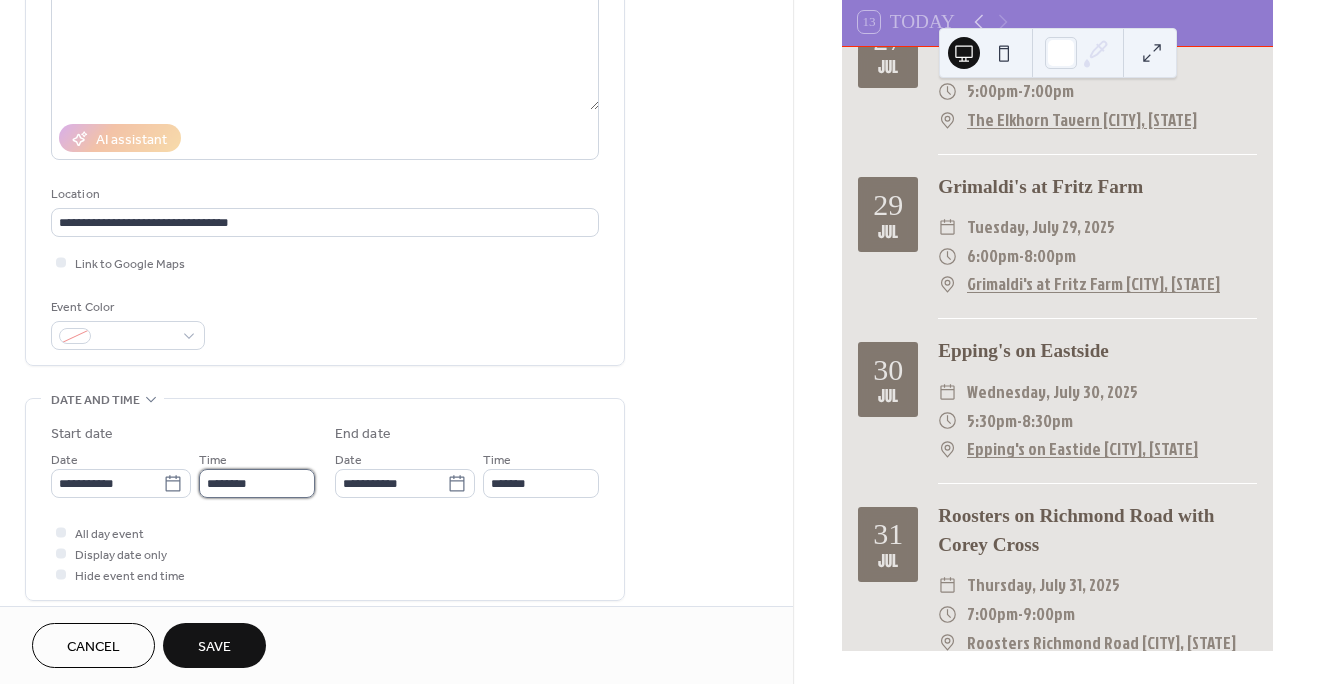 click on "********" at bounding box center [257, 483] 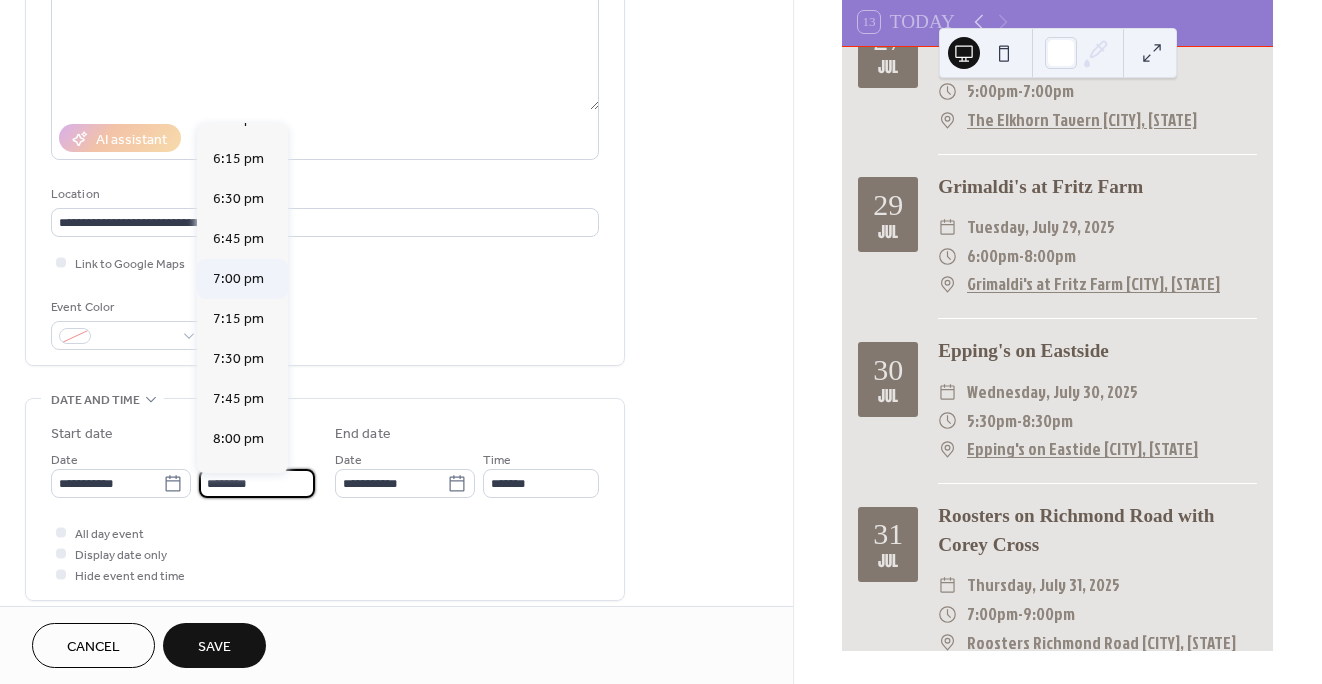 scroll, scrollTop: 2918, scrollLeft: 0, axis: vertical 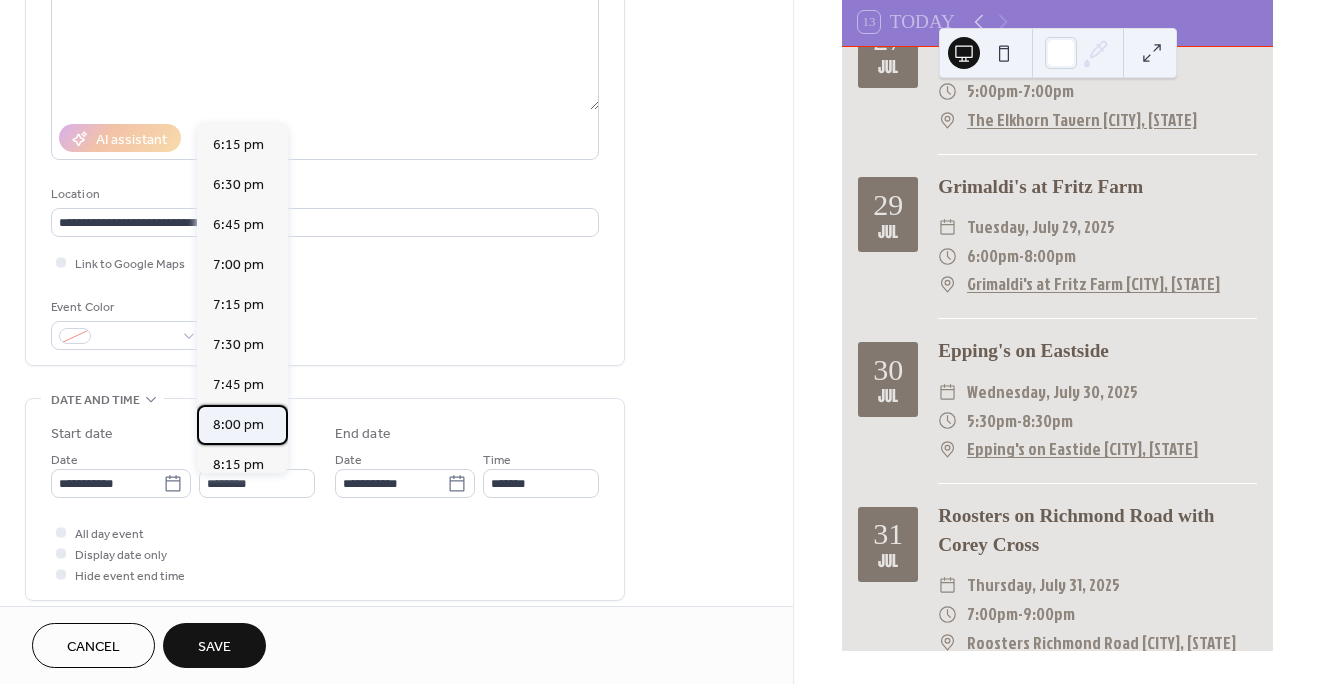 click on "8:00 pm" at bounding box center (238, 425) 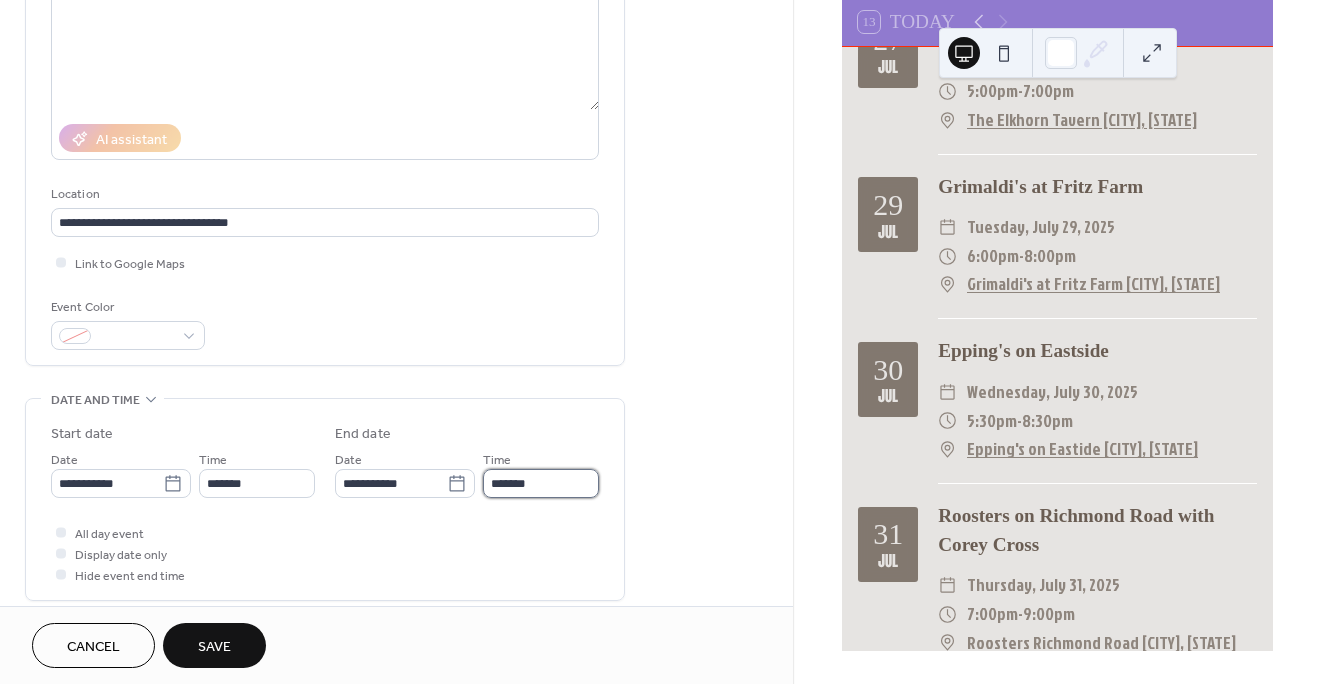 click on "*******" at bounding box center (541, 483) 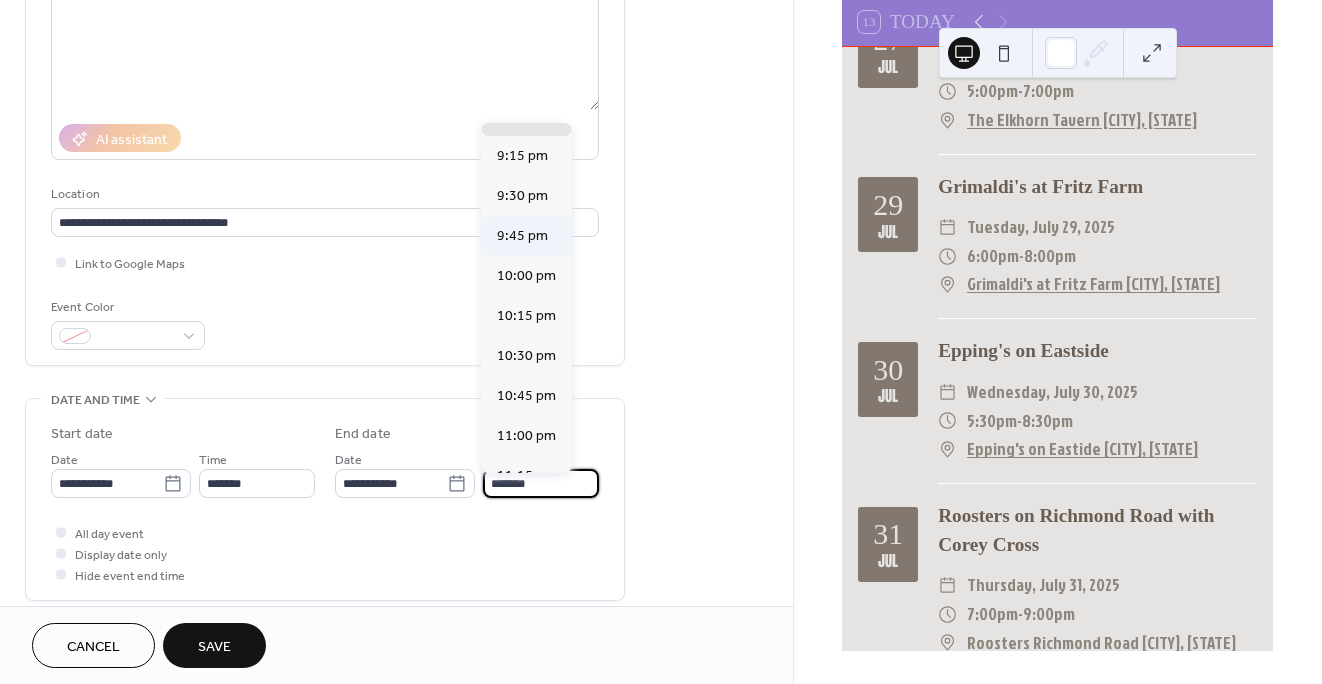 scroll, scrollTop: 186, scrollLeft: 0, axis: vertical 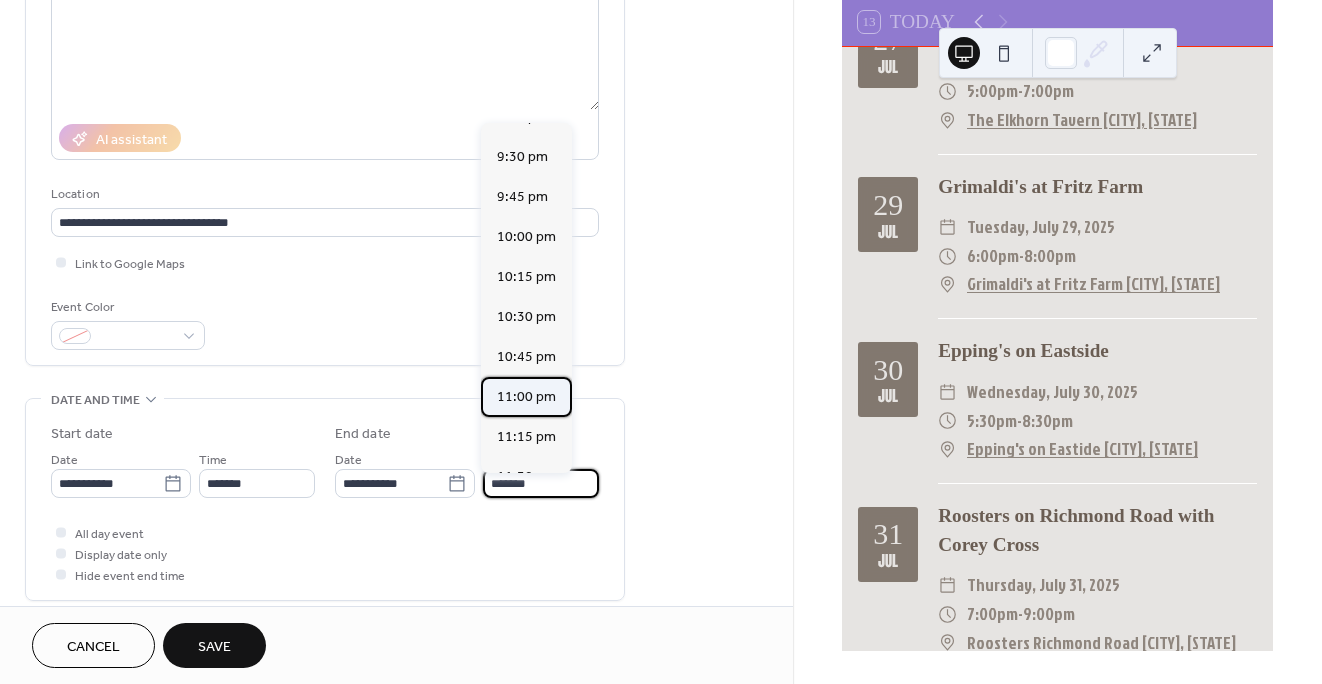 click on "11:00 pm" at bounding box center (526, 397) 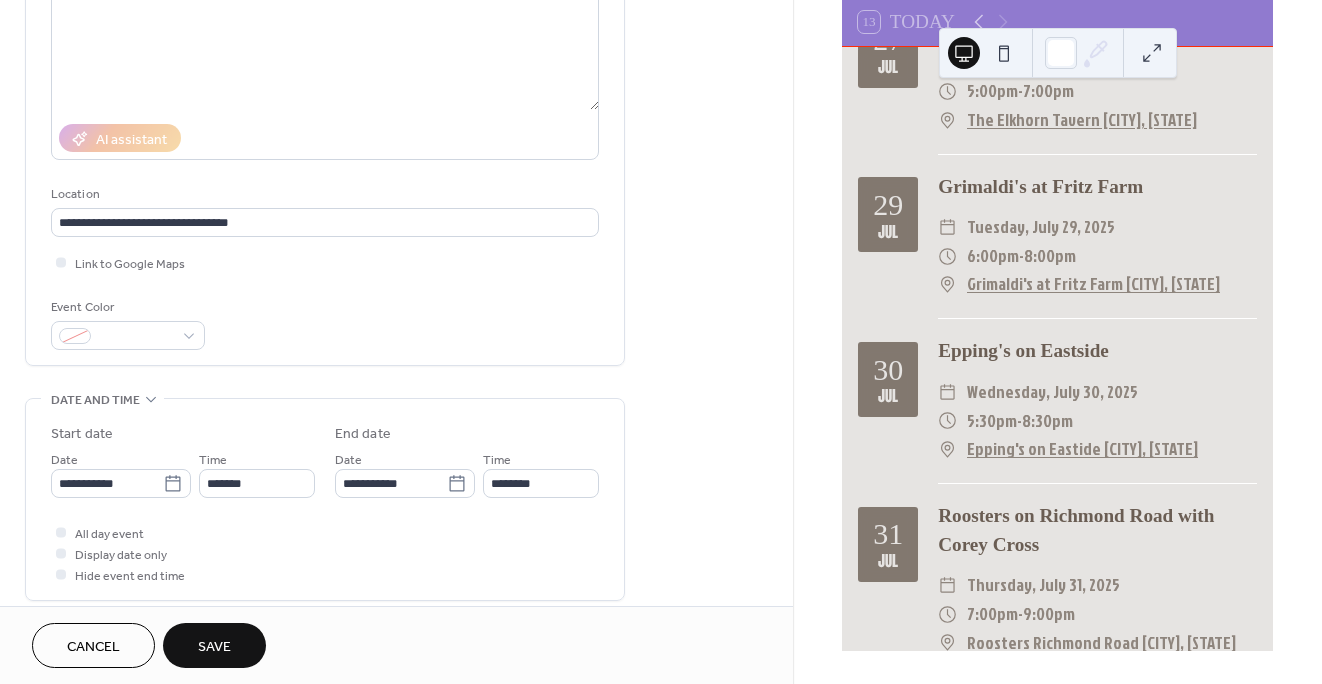 click on "Save" at bounding box center (214, 647) 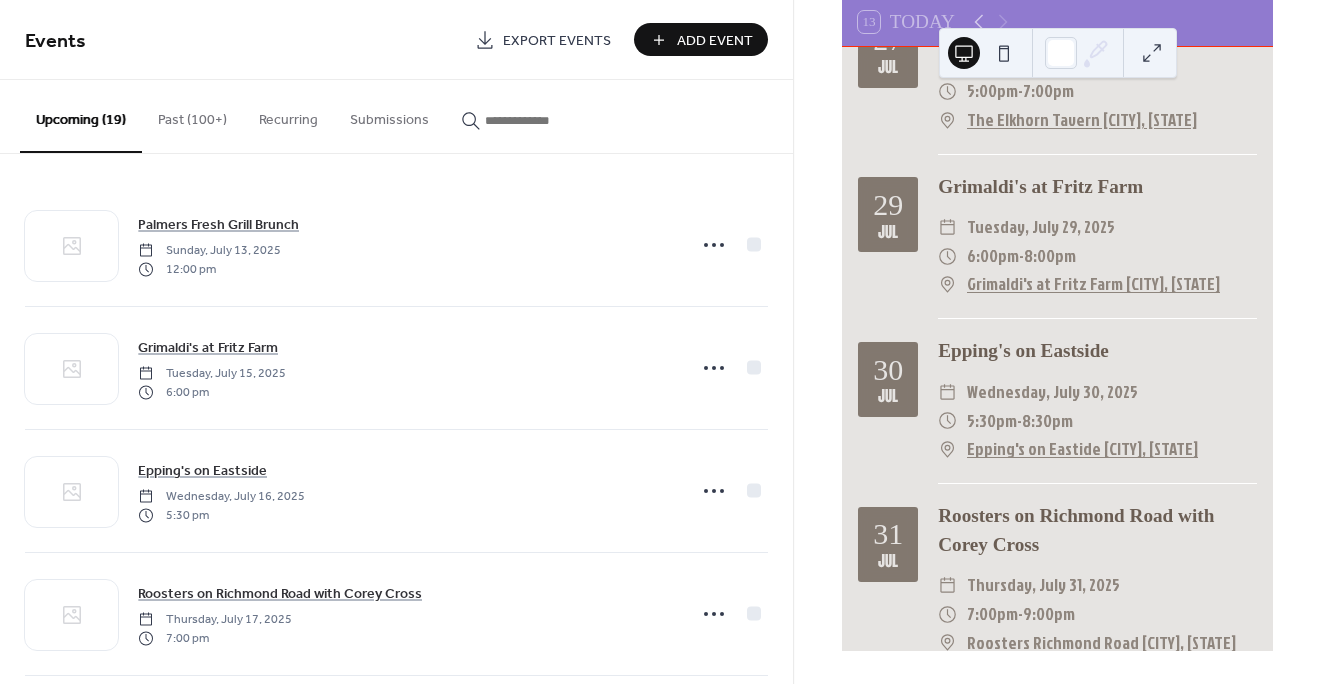 scroll, scrollTop: 0, scrollLeft: 0, axis: both 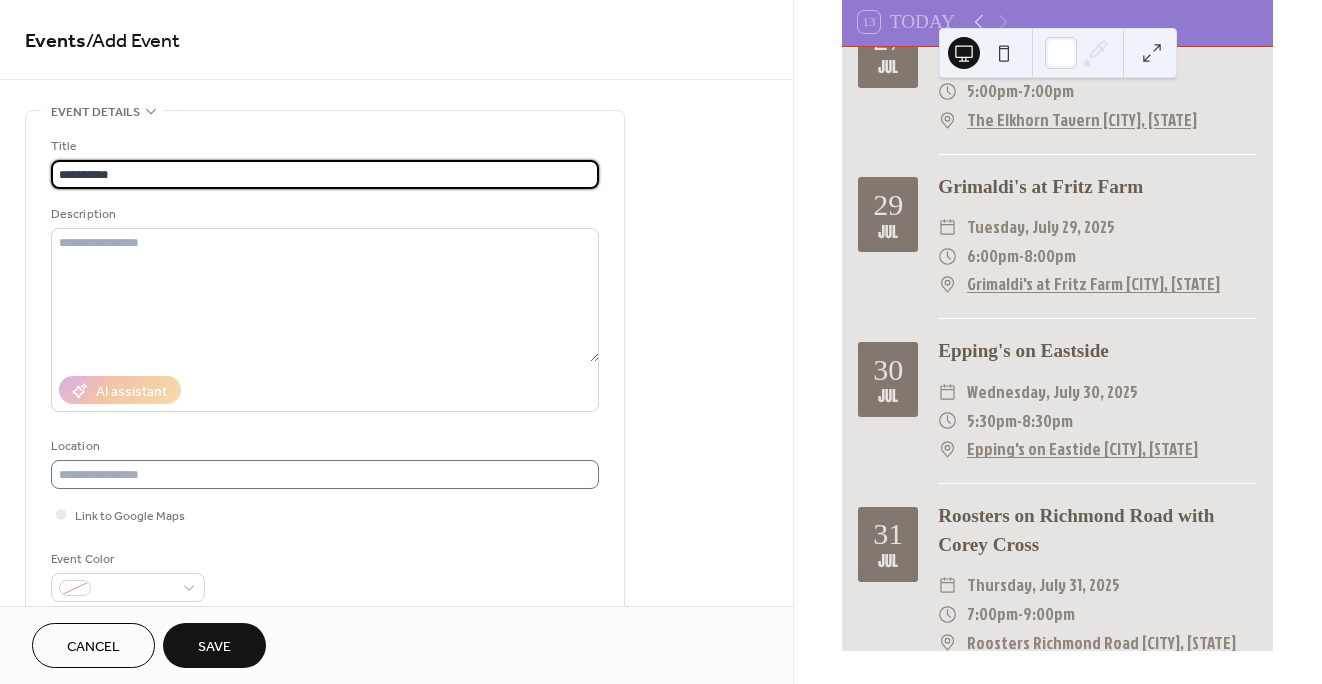 type on "**********" 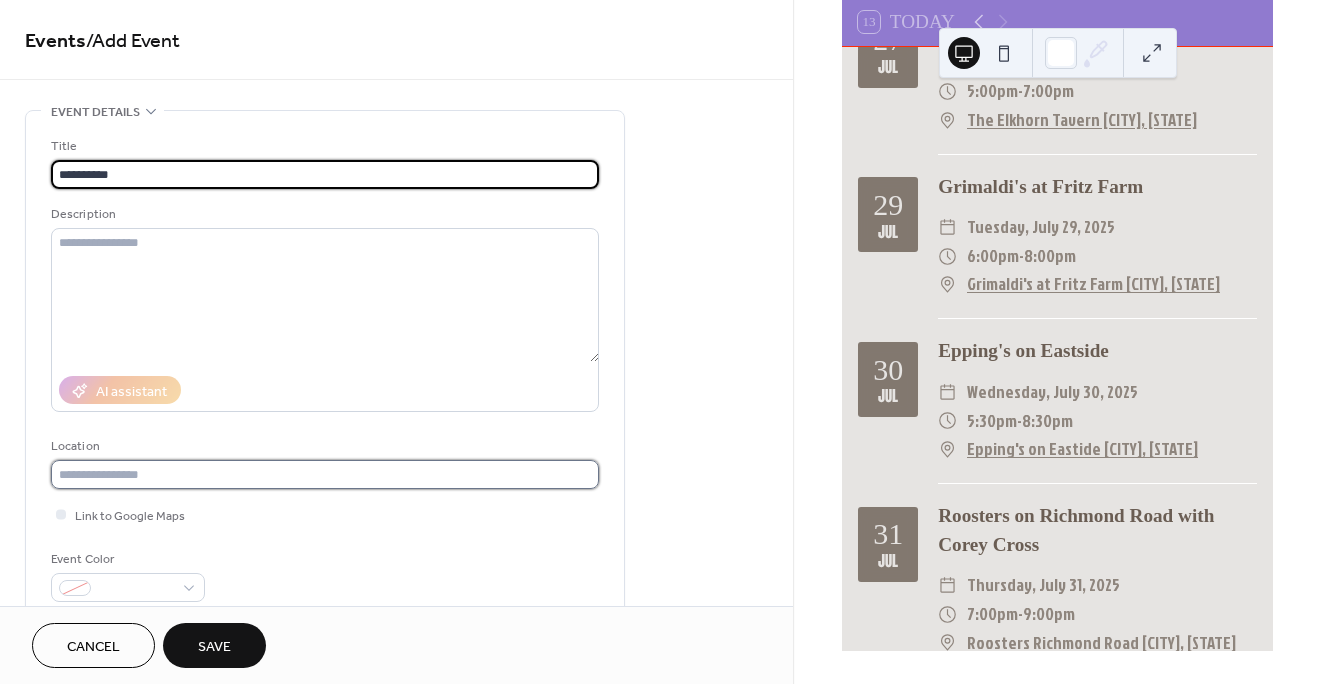 click at bounding box center (325, 474) 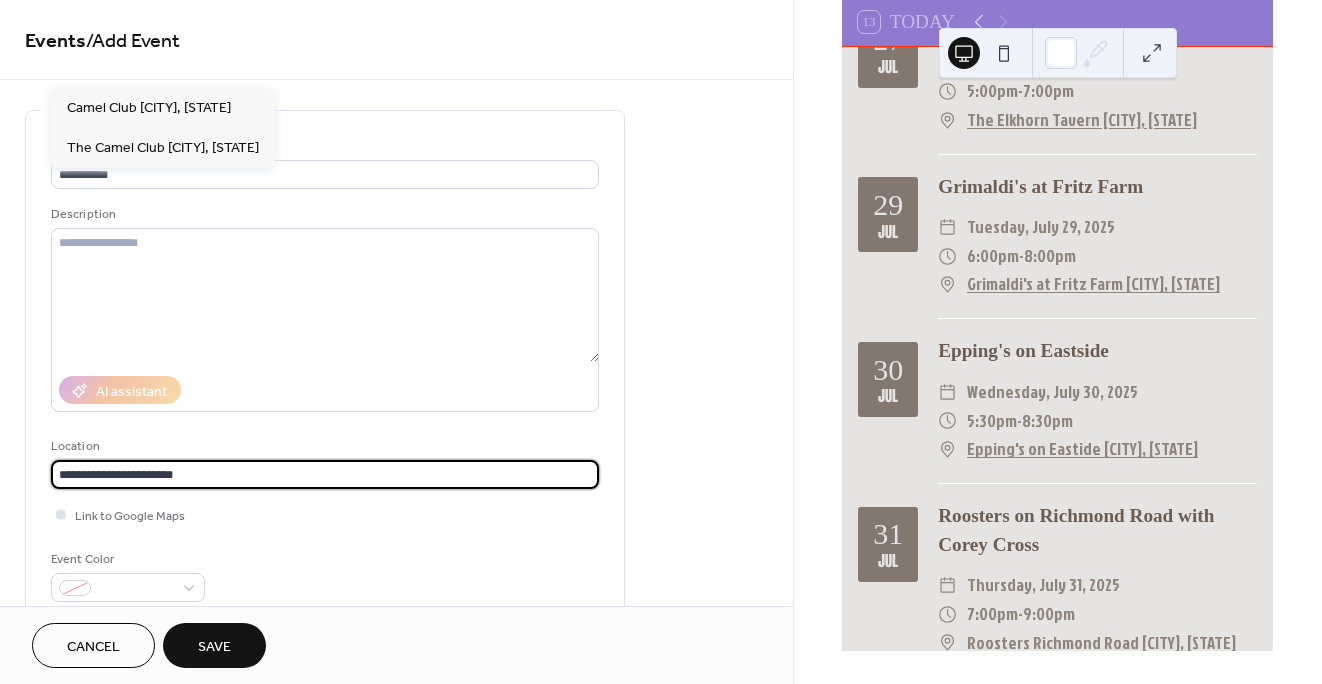 type on "**********" 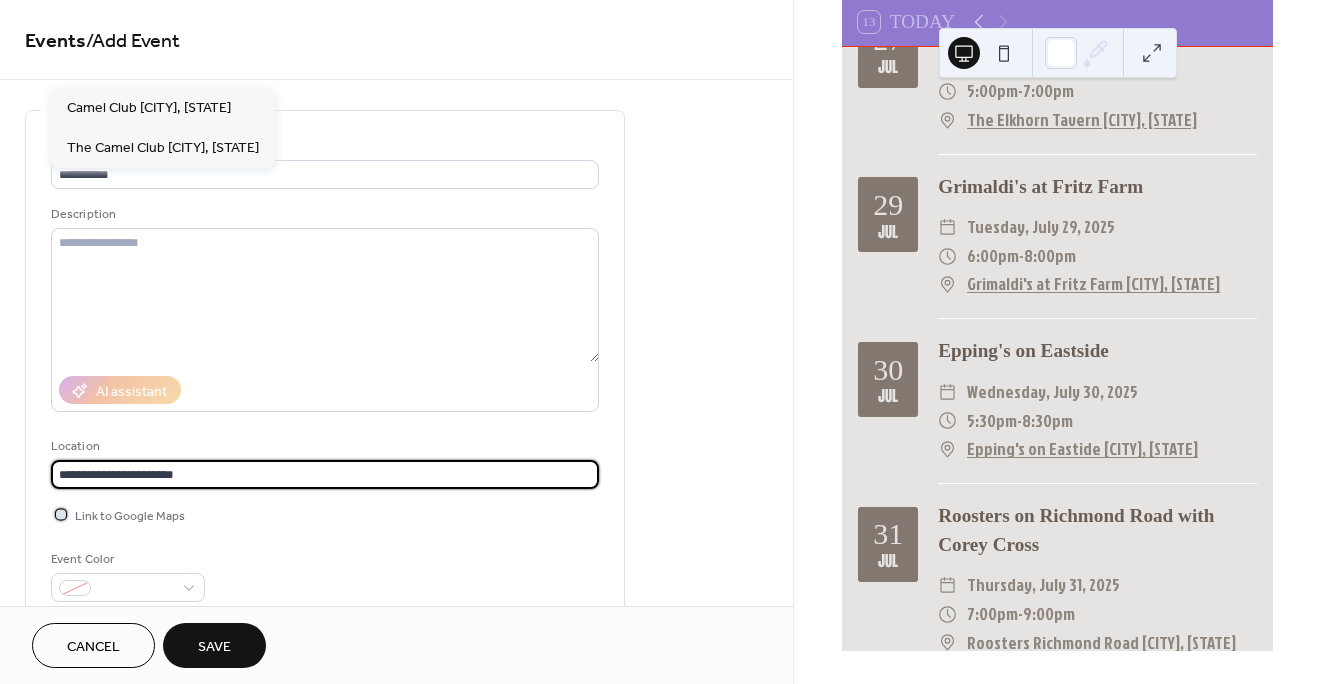 click at bounding box center [61, 514] 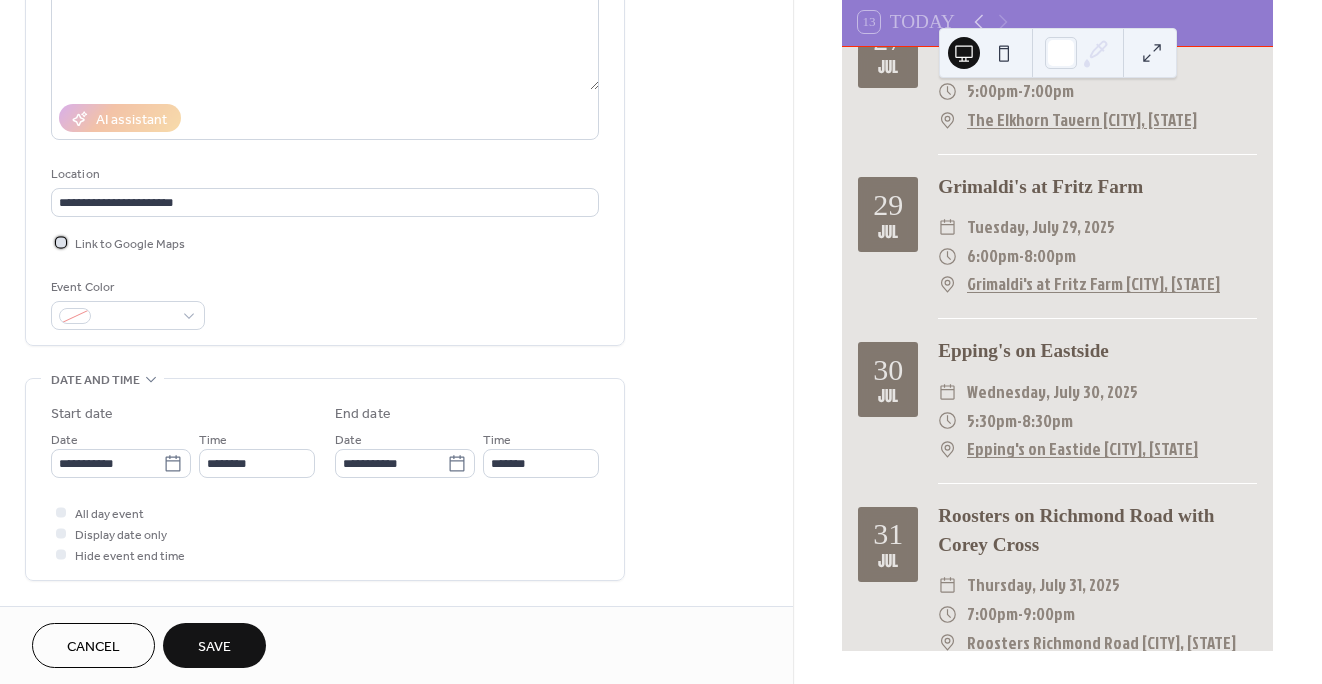 scroll, scrollTop: 273, scrollLeft: 0, axis: vertical 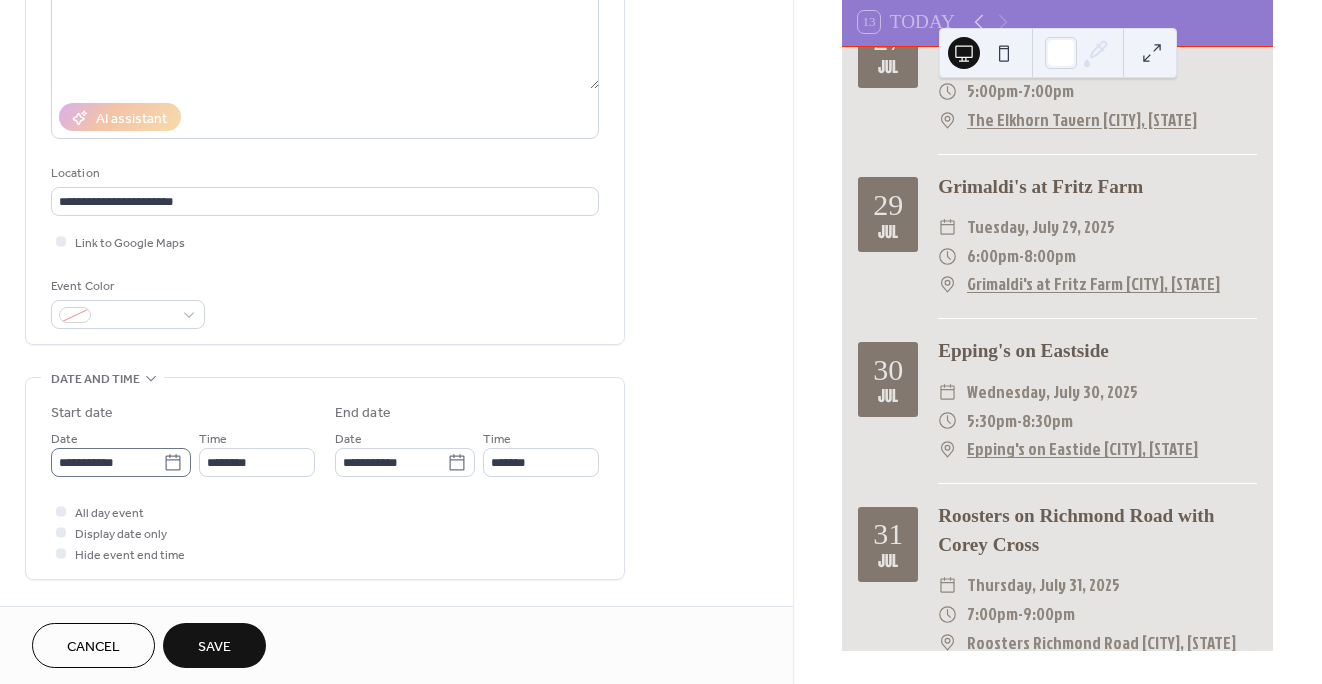 click 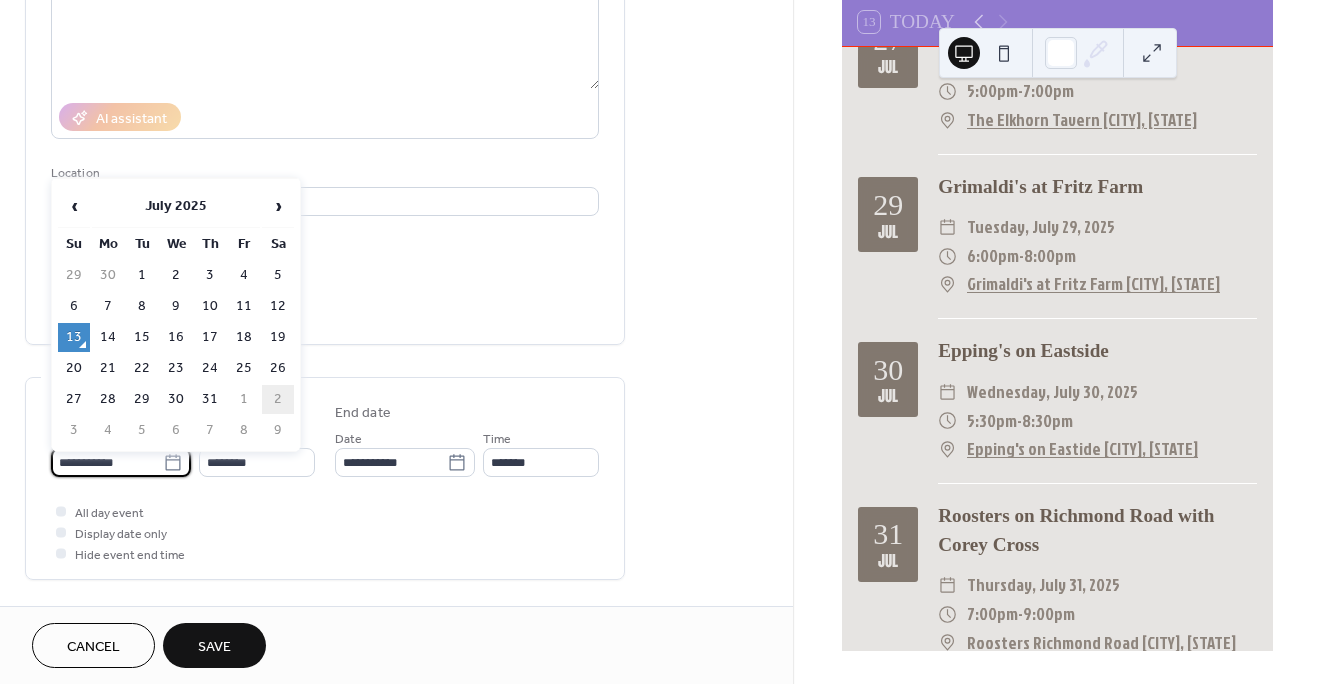 click on "2" at bounding box center (278, 399) 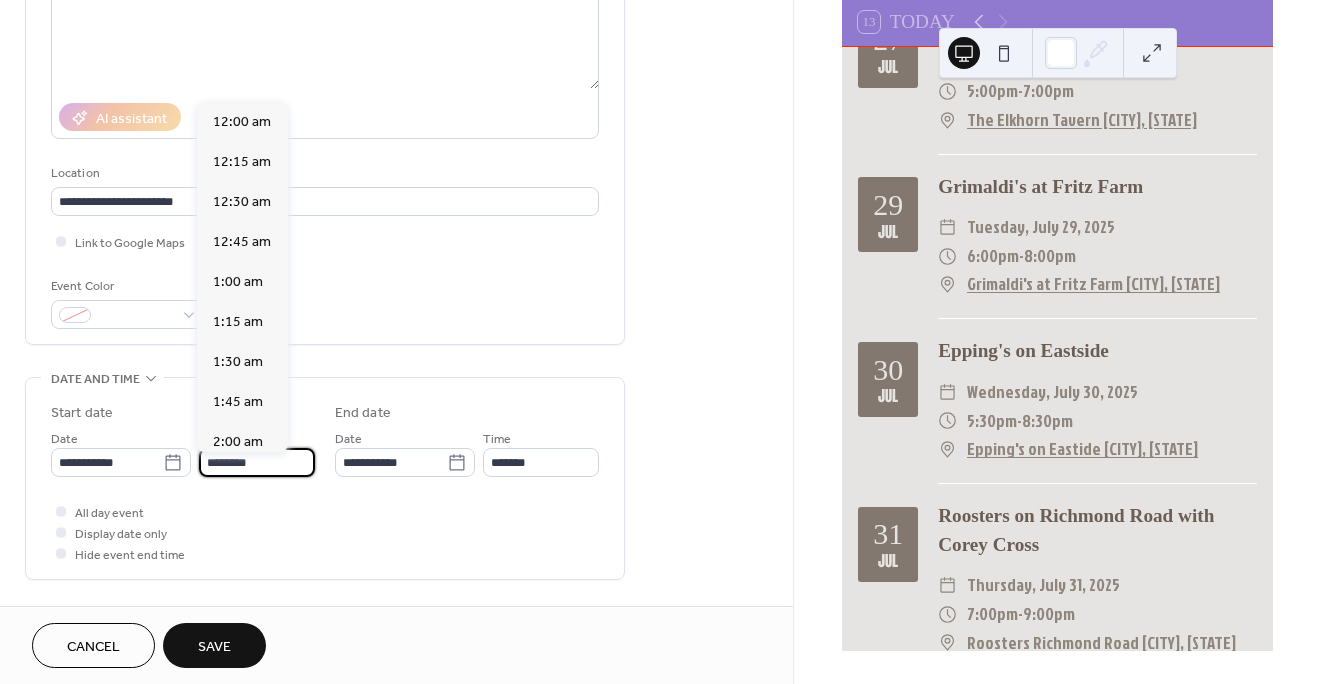 click on "********" at bounding box center (257, 462) 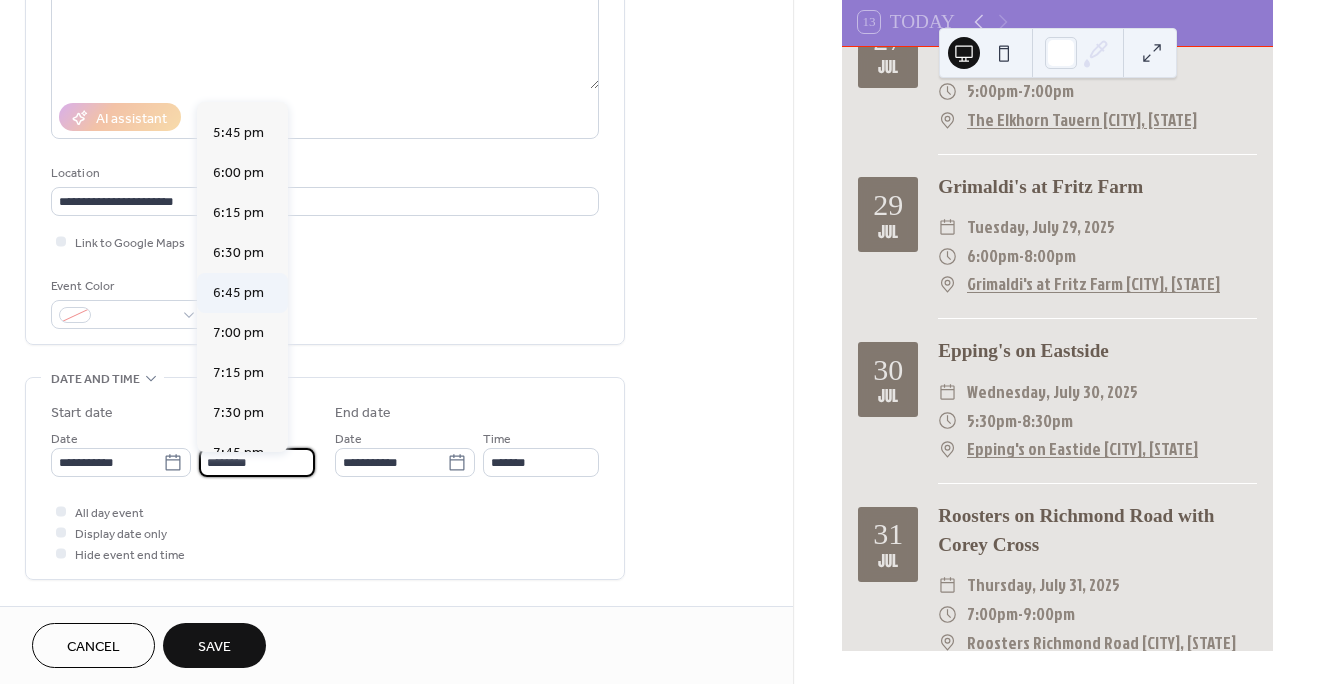 scroll, scrollTop: 2833, scrollLeft: 0, axis: vertical 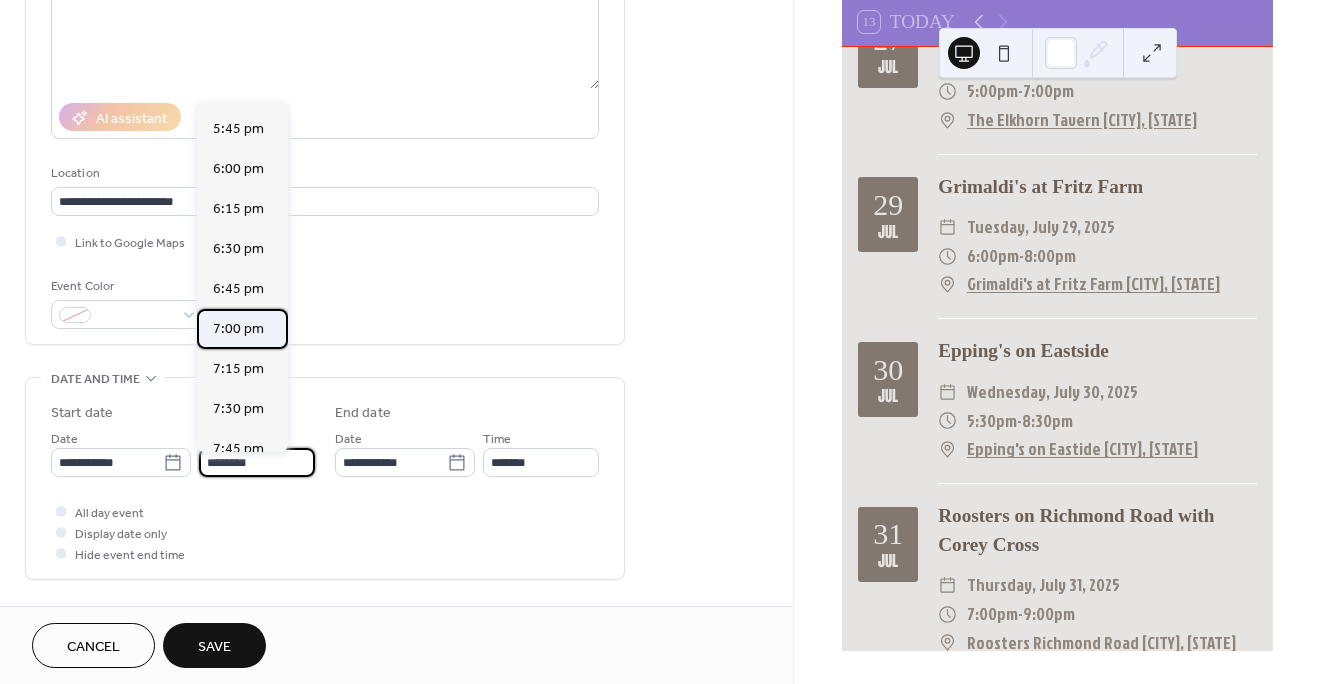 click on "7:00 pm" at bounding box center [238, 329] 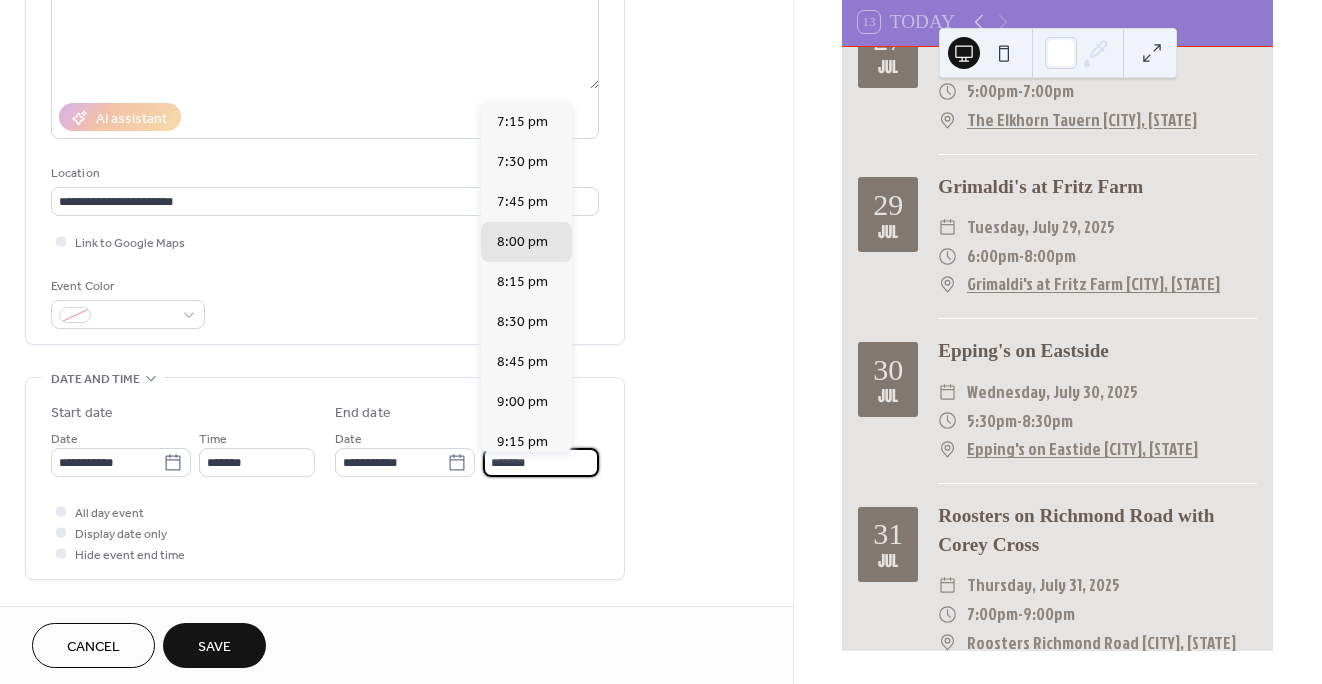 click on "*******" at bounding box center [541, 462] 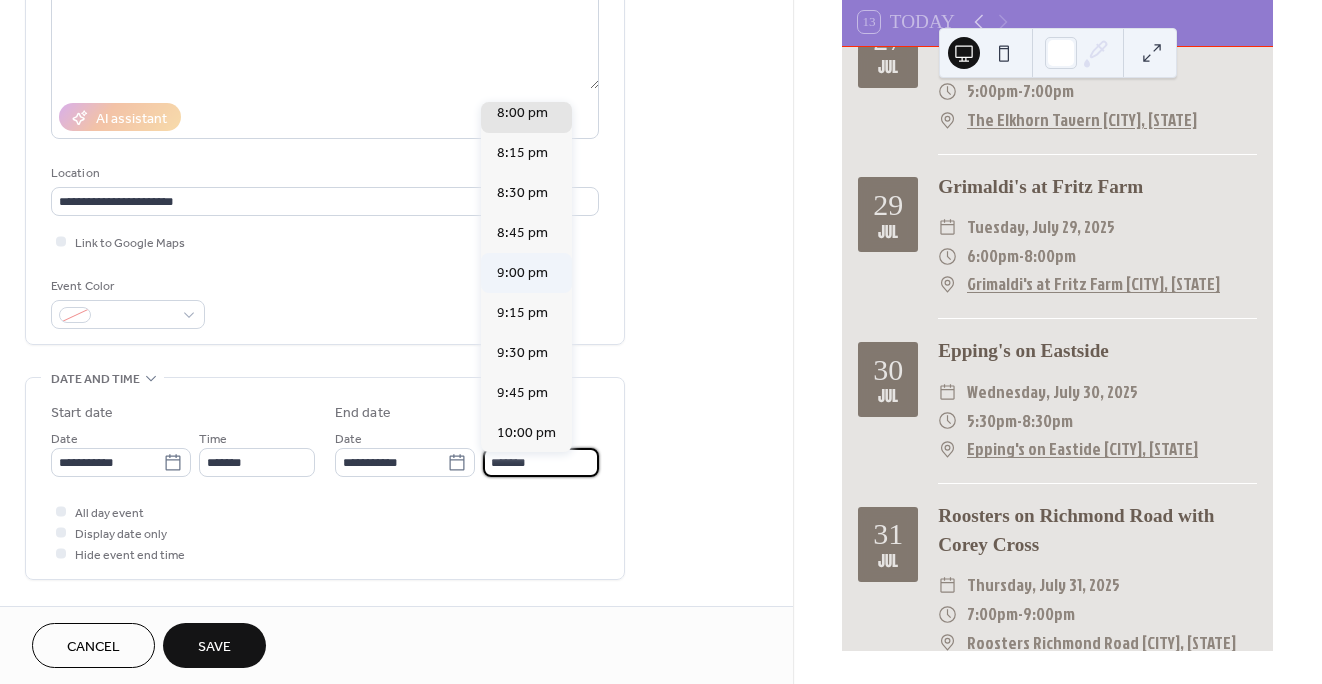 scroll, scrollTop: 136, scrollLeft: 0, axis: vertical 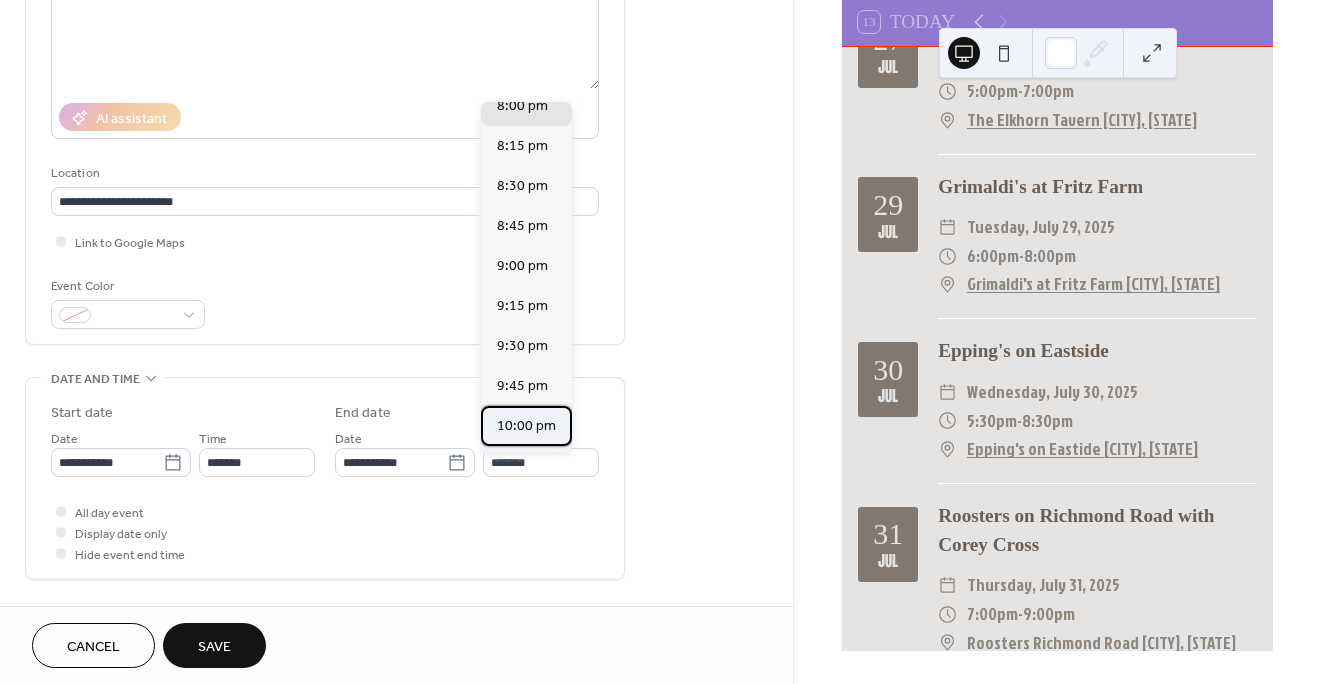 click on "10:00 pm" at bounding box center (526, 426) 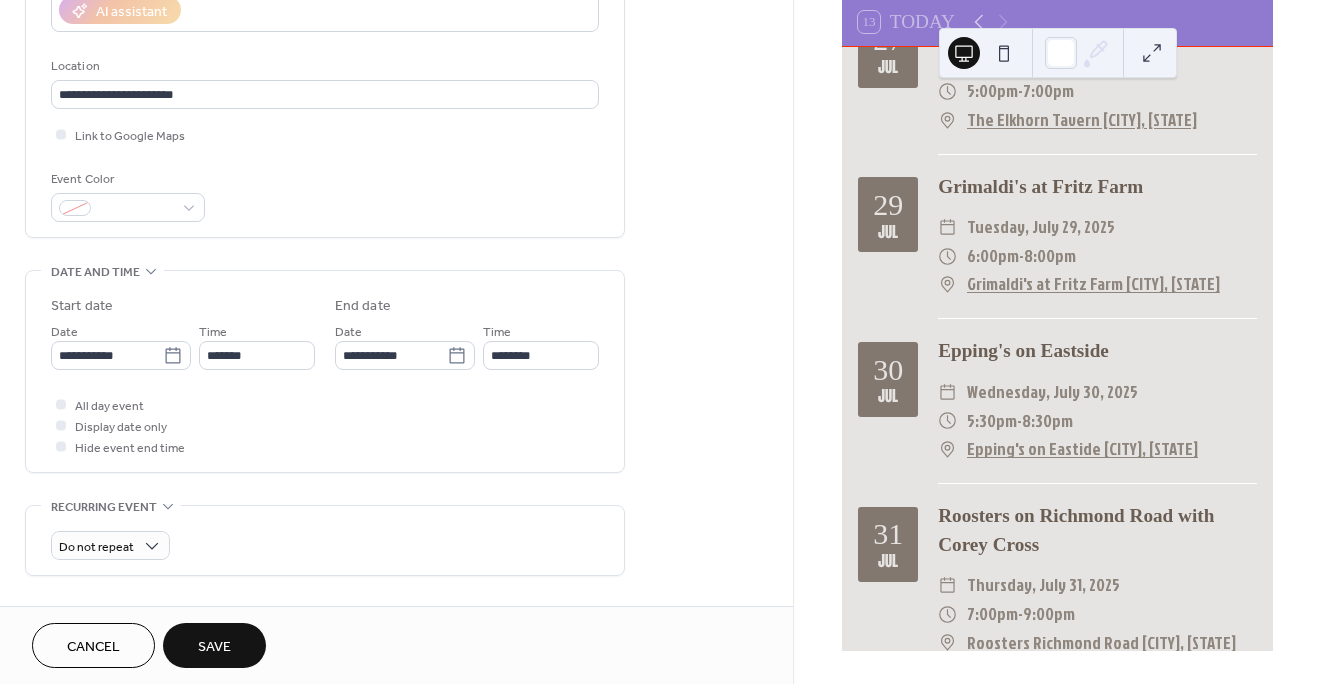 scroll, scrollTop: 382, scrollLeft: 0, axis: vertical 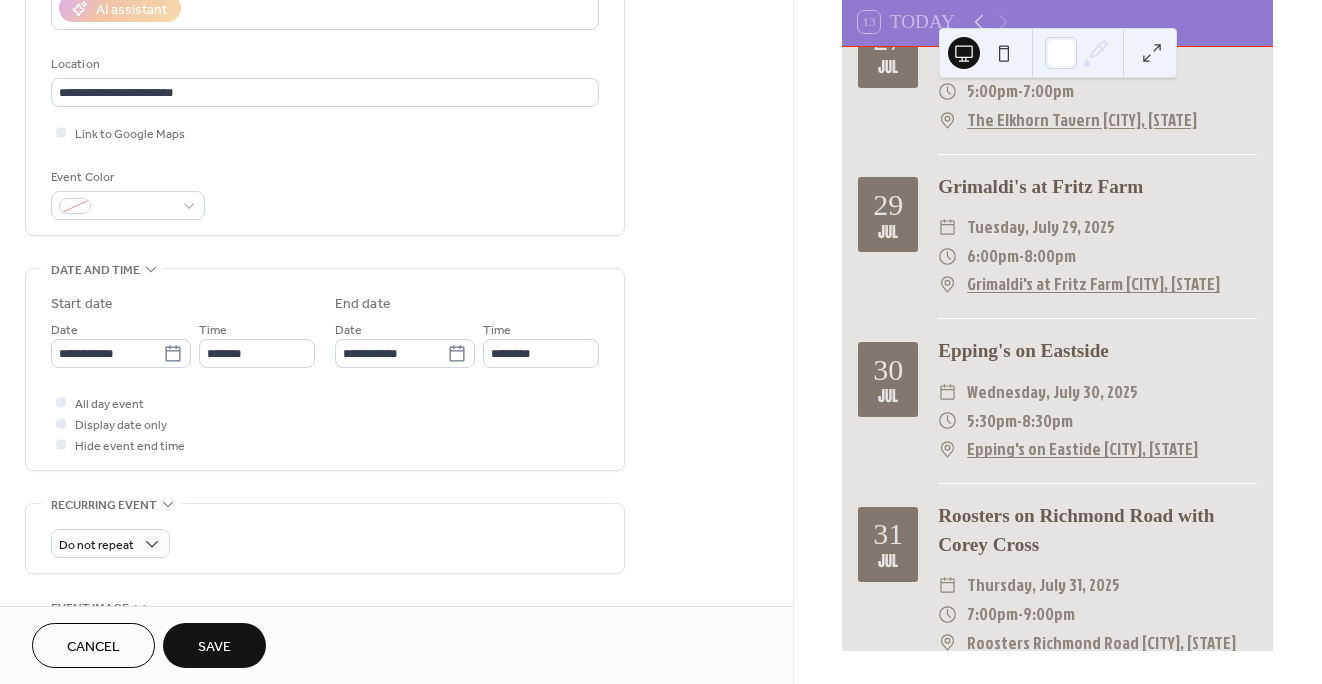 click on "Save" at bounding box center (214, 647) 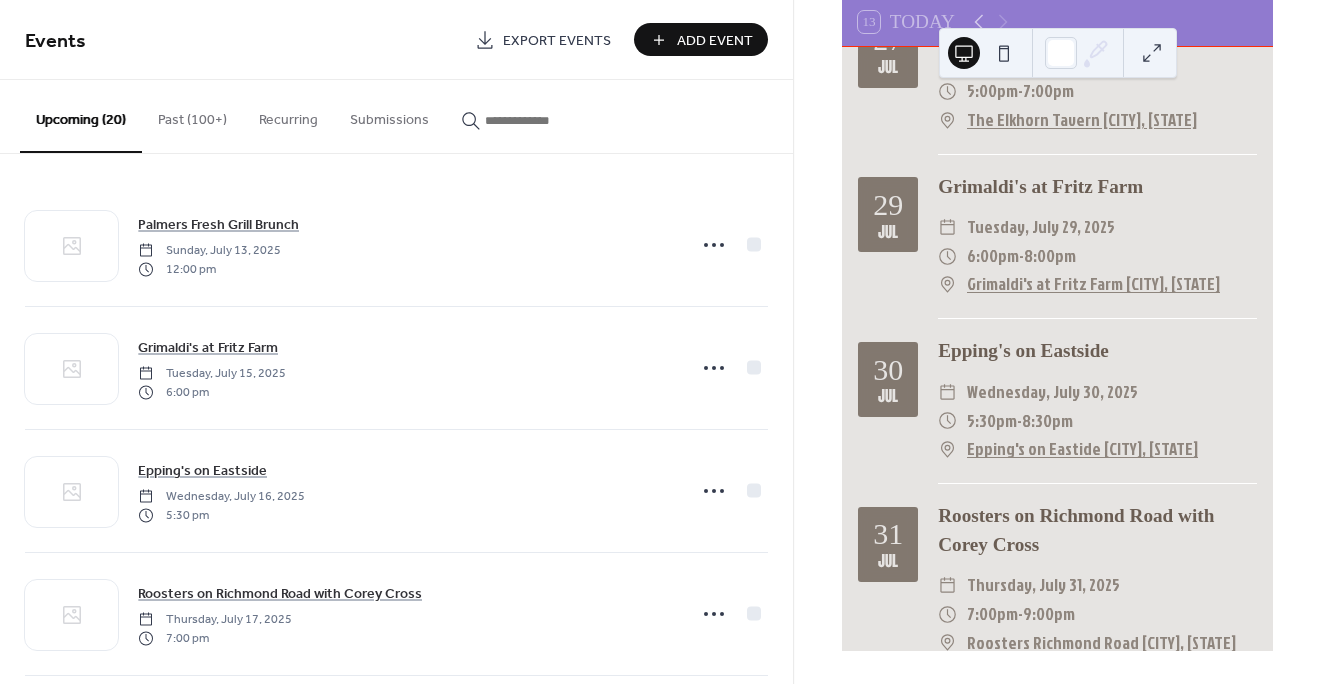 click on "Add Event" at bounding box center (715, 41) 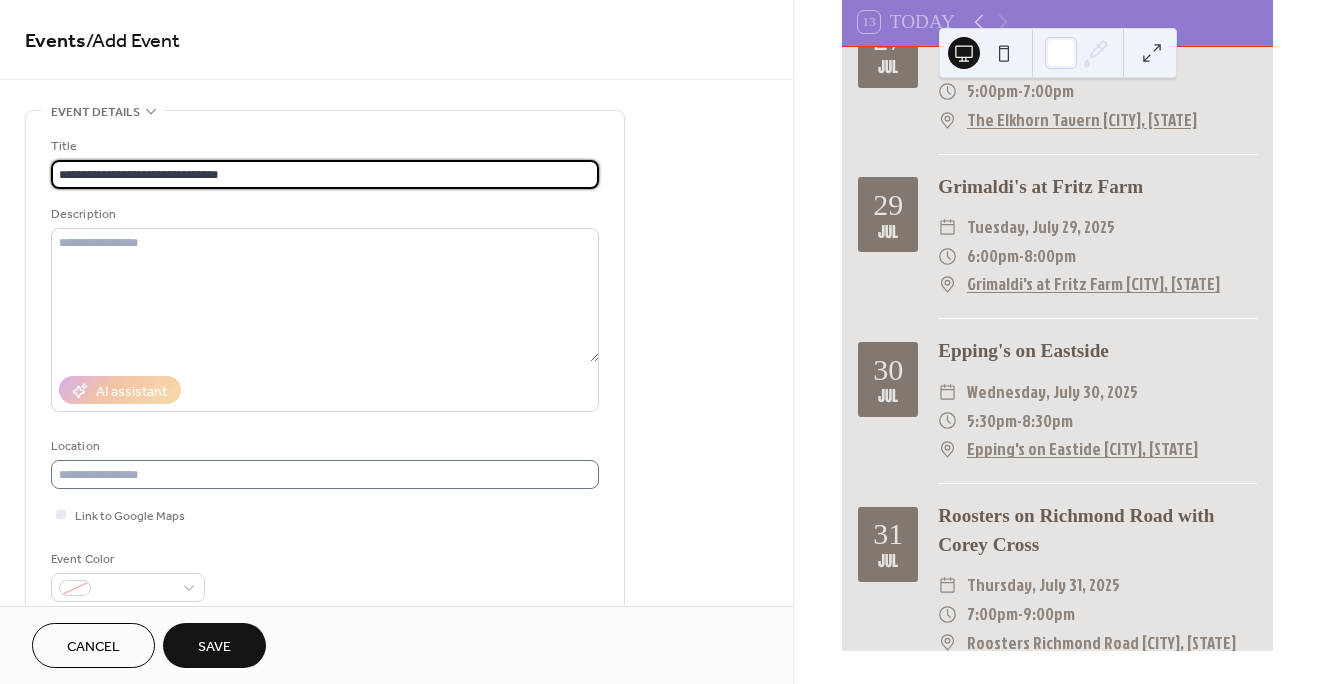 type on "**********" 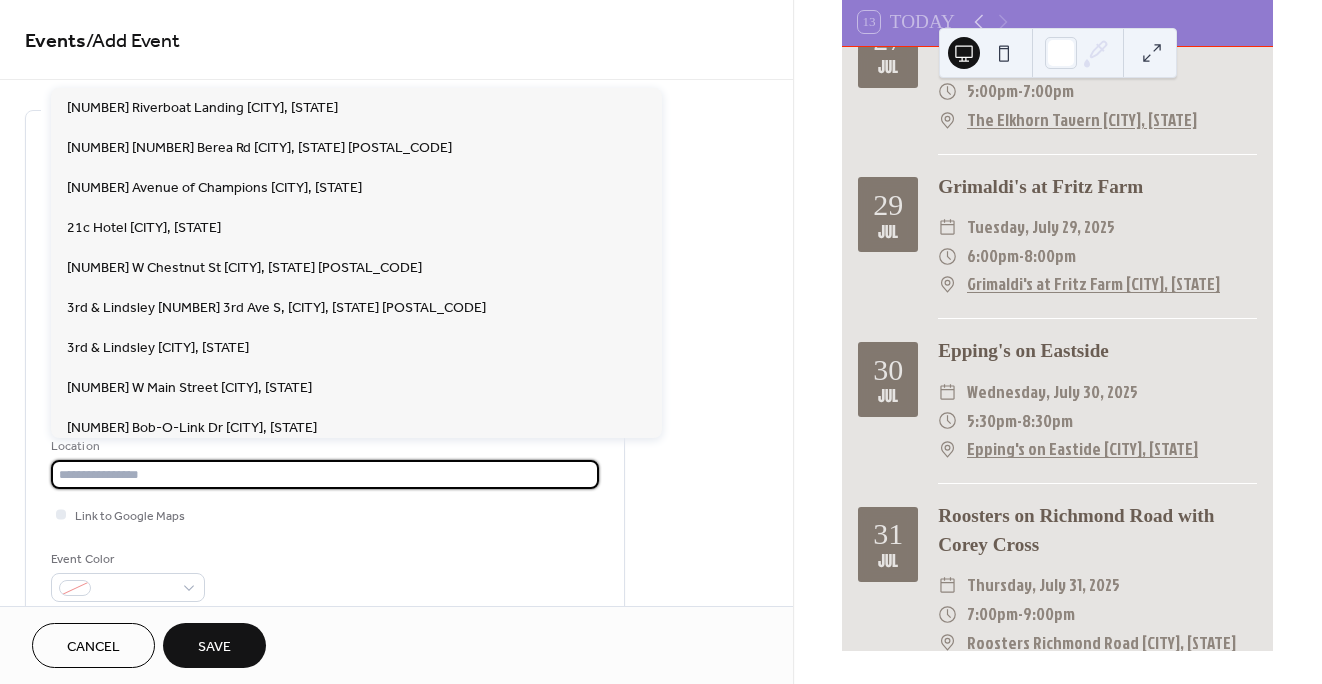 click at bounding box center (325, 474) 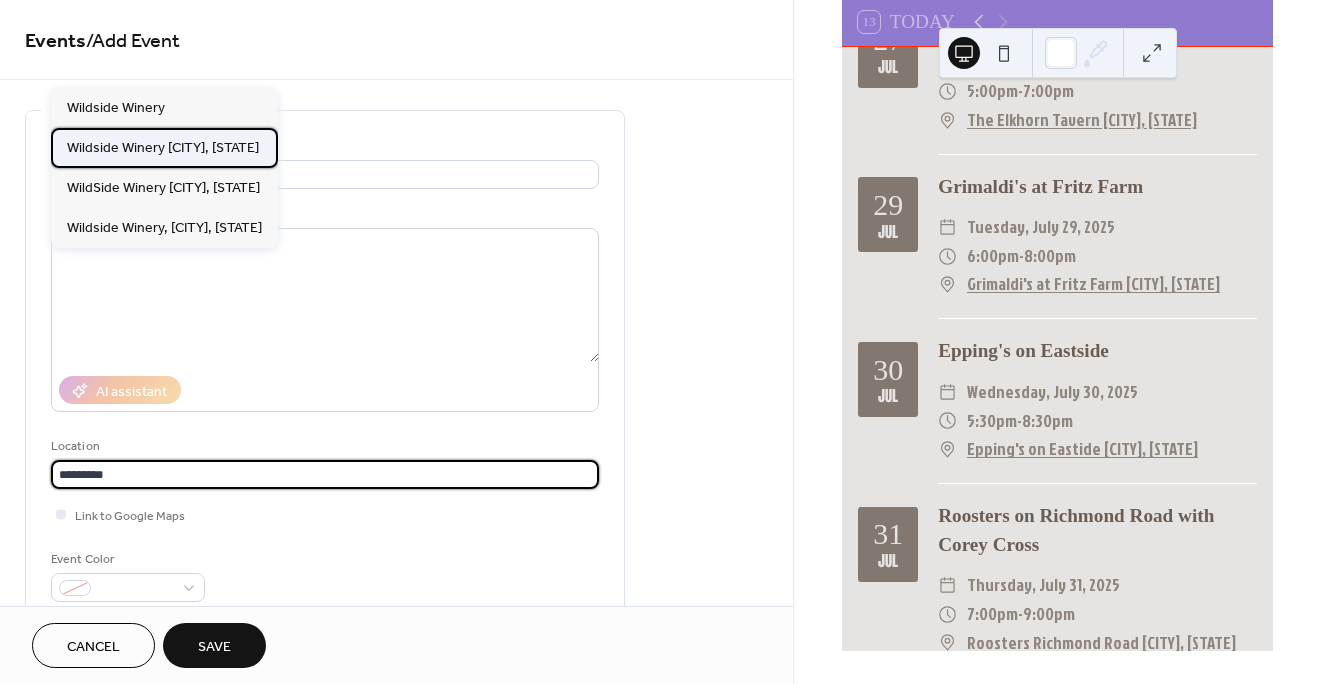 click on "Wildside Winery [CITY], [STATE]" at bounding box center [163, 148] 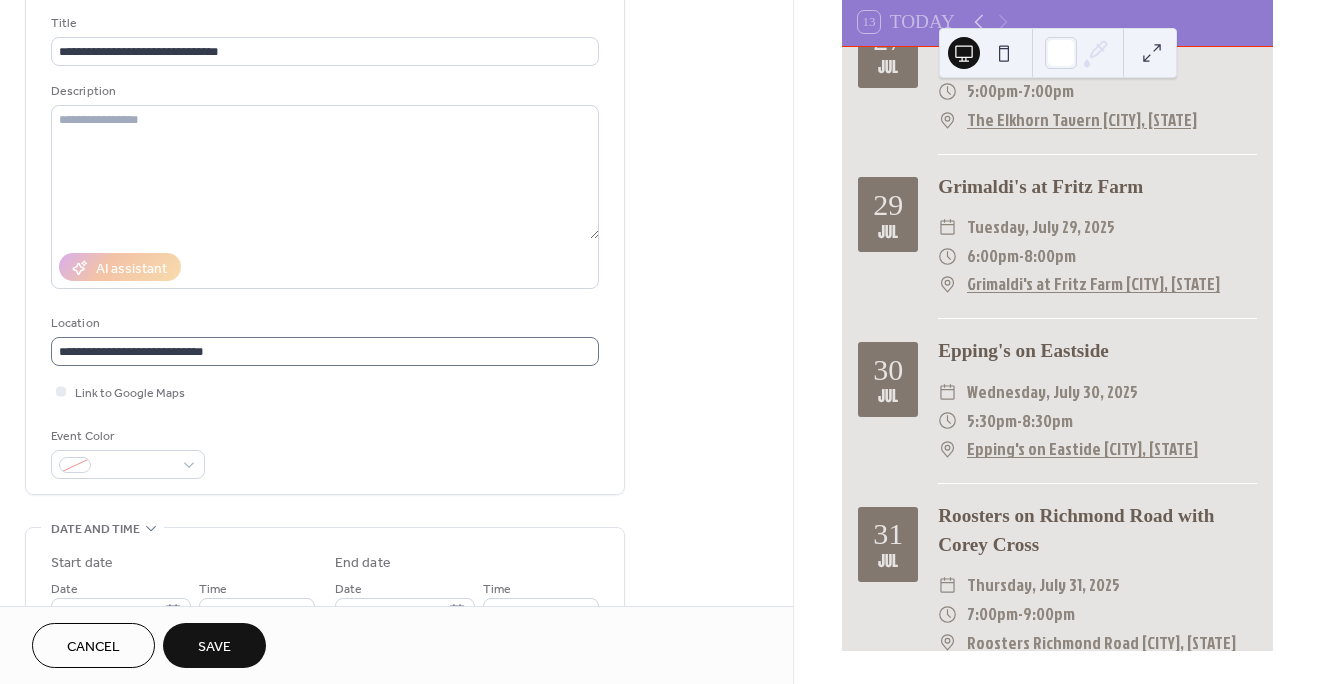 scroll, scrollTop: 127, scrollLeft: 0, axis: vertical 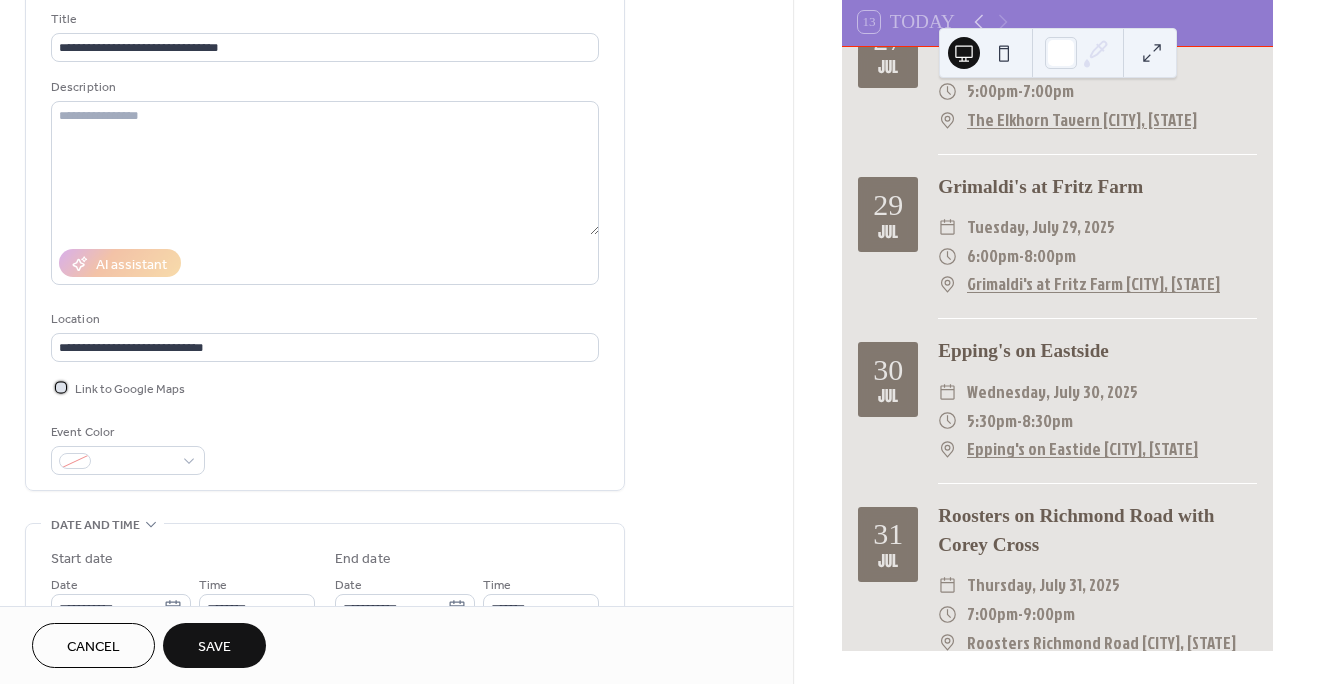 click at bounding box center [61, 387] 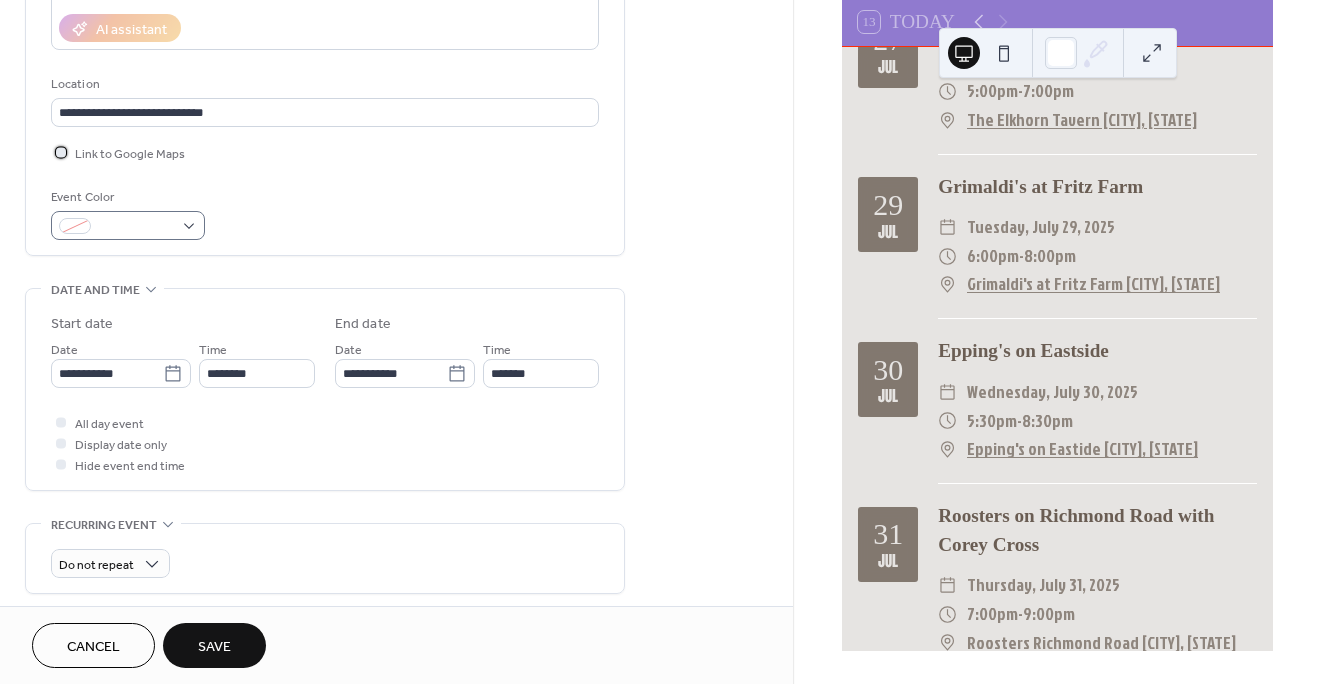 scroll, scrollTop: 370, scrollLeft: 0, axis: vertical 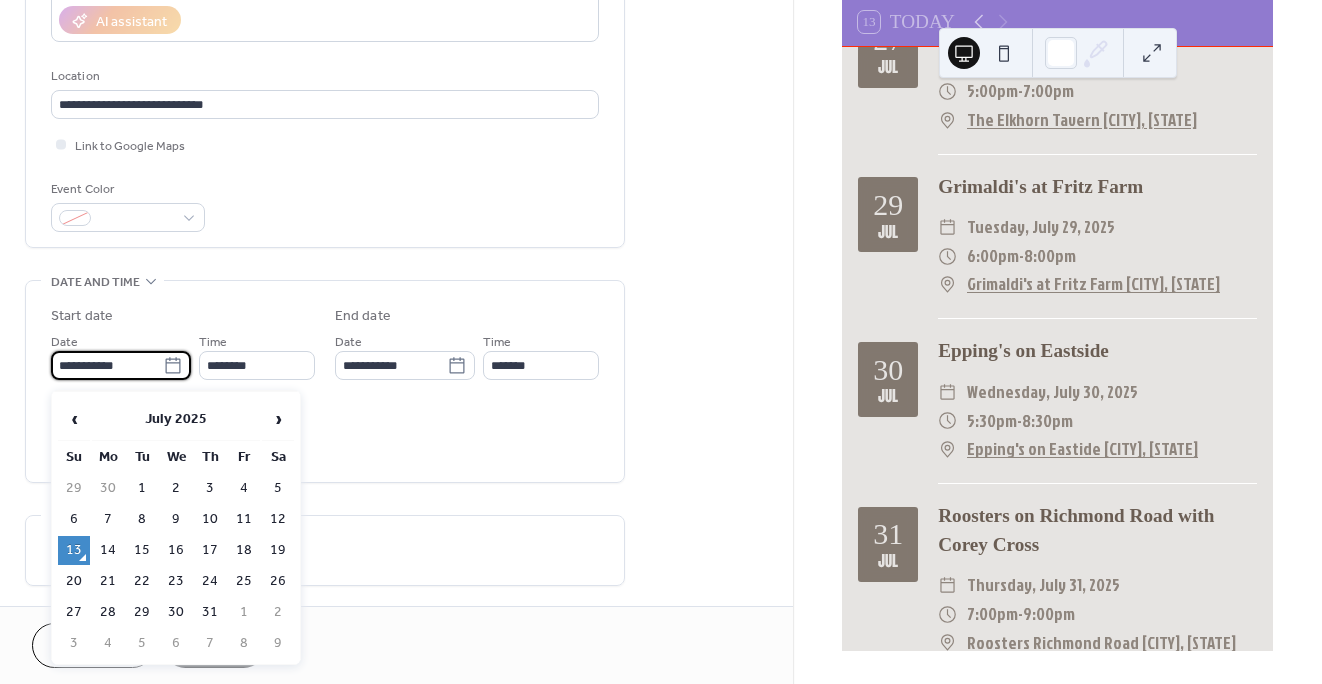 click on "**********" at bounding box center (107, 365) 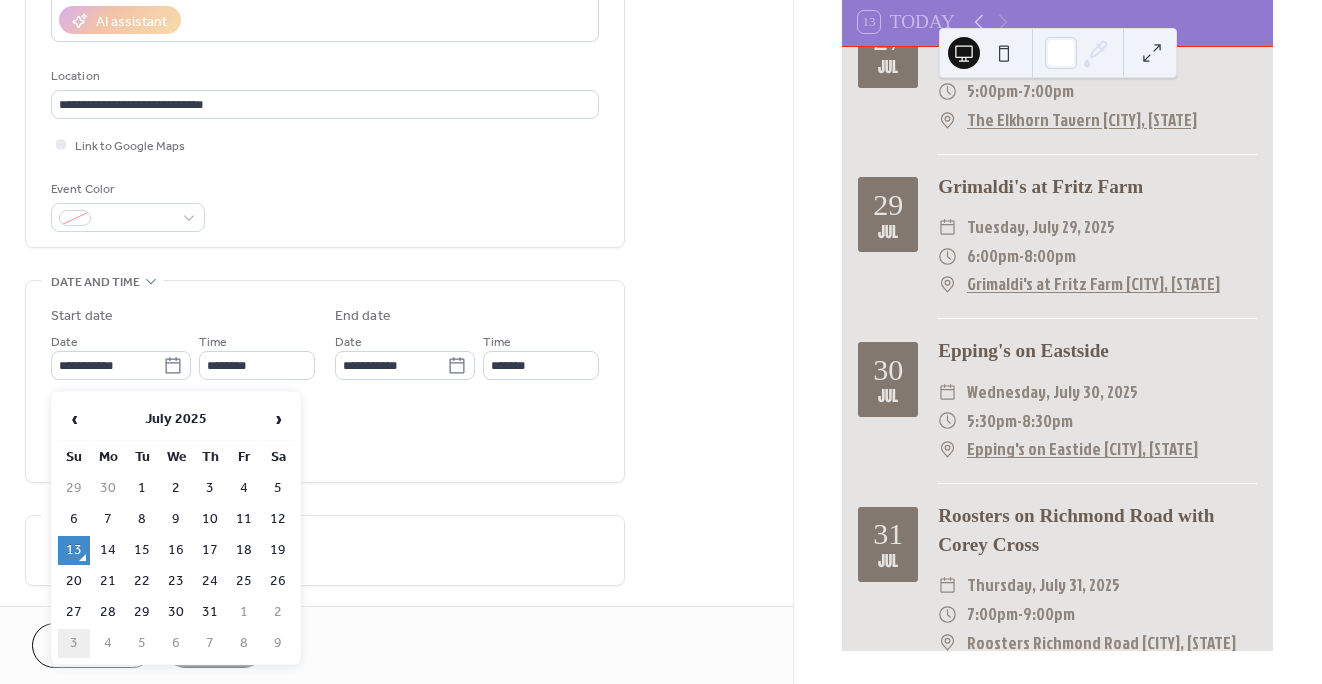 click on "3" at bounding box center (74, 643) 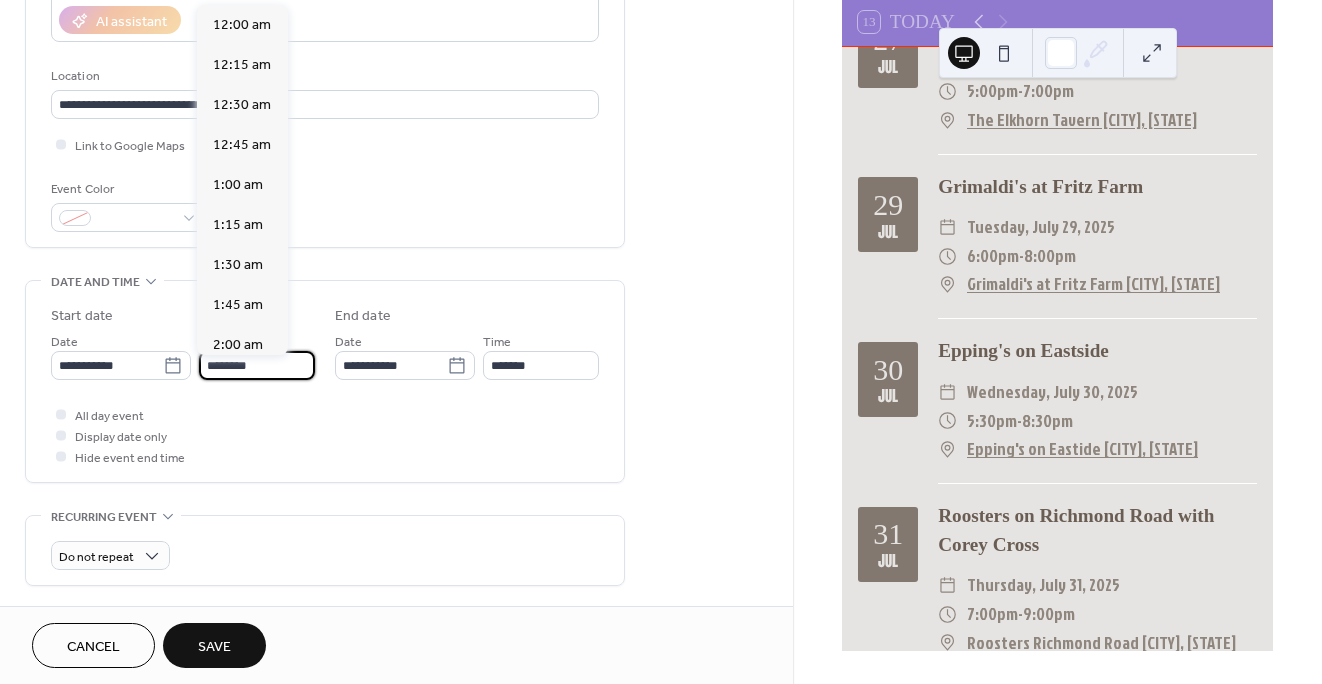 click on "********" at bounding box center (257, 365) 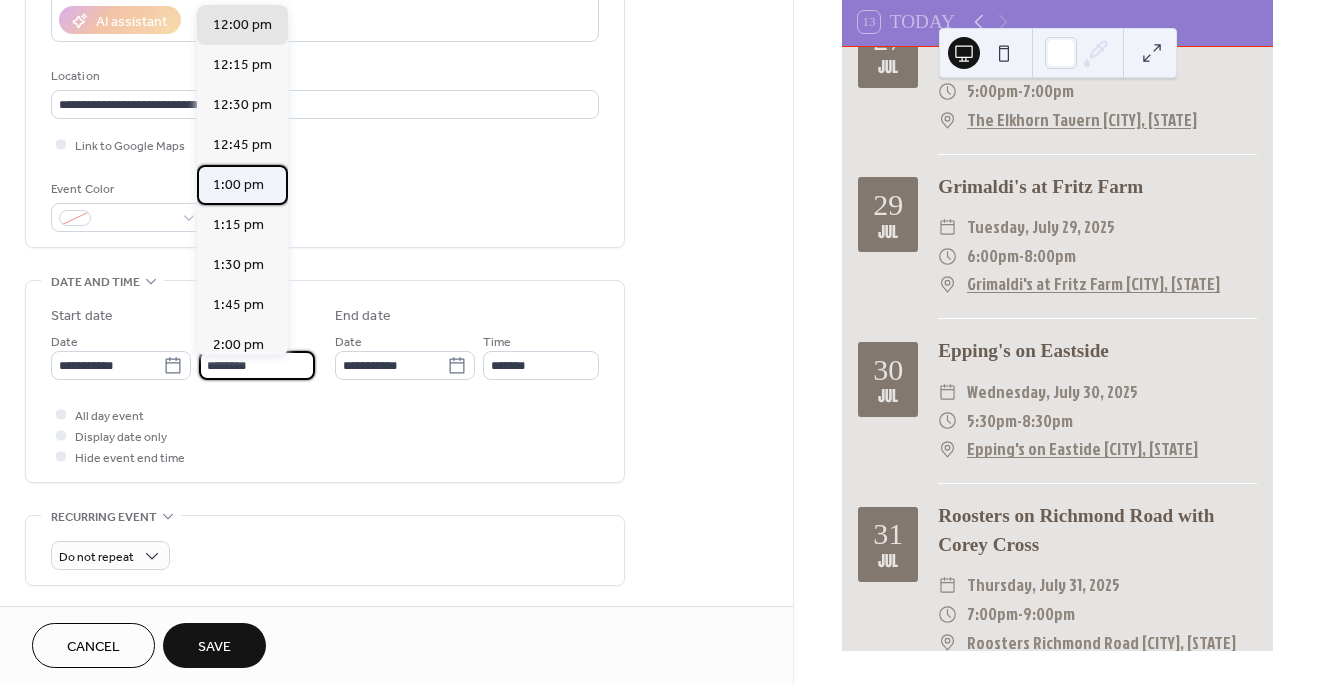 click on "1:00 pm" at bounding box center (238, 185) 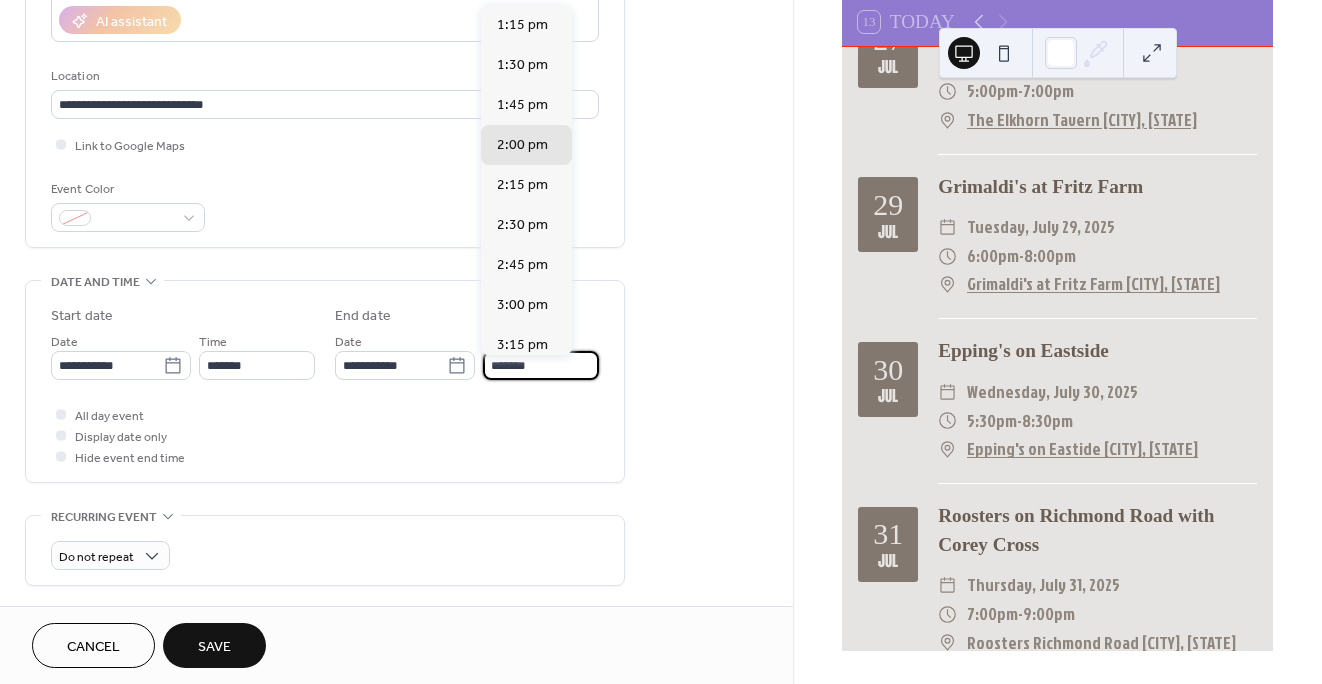 click on "*******" at bounding box center [541, 365] 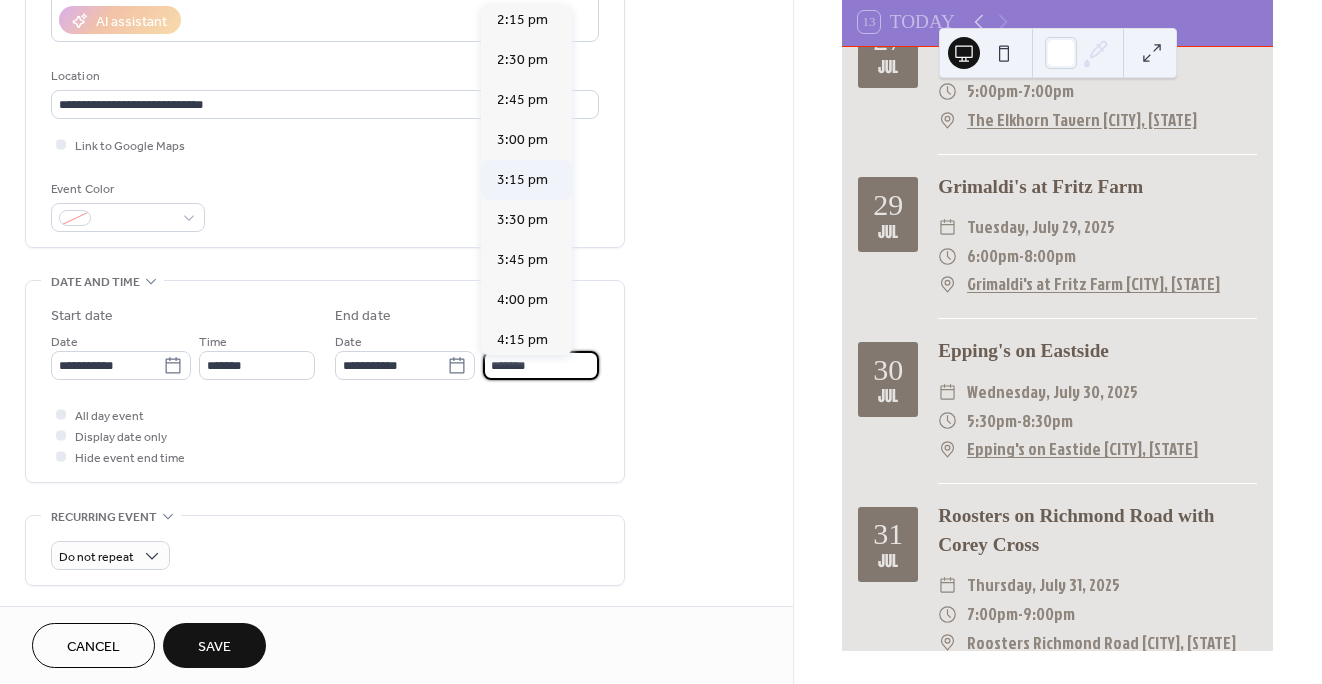 scroll, scrollTop: 167, scrollLeft: 0, axis: vertical 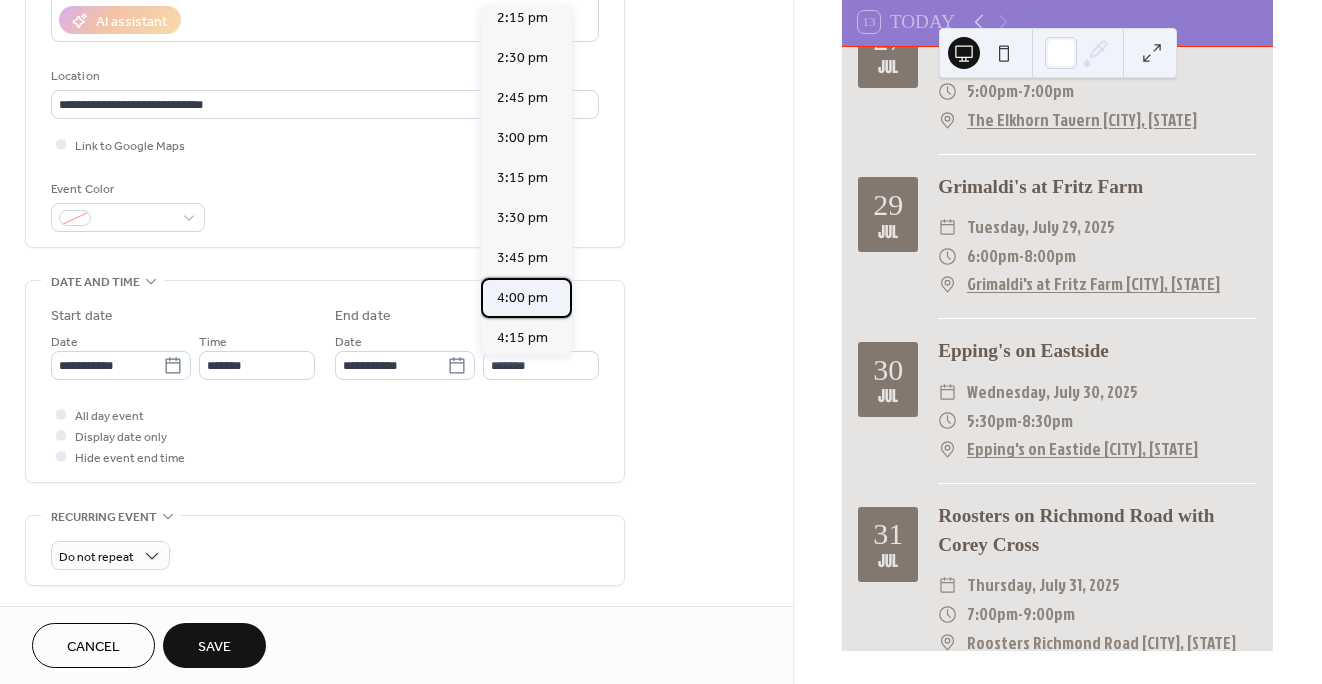 click on "4:00 pm" at bounding box center [522, 298] 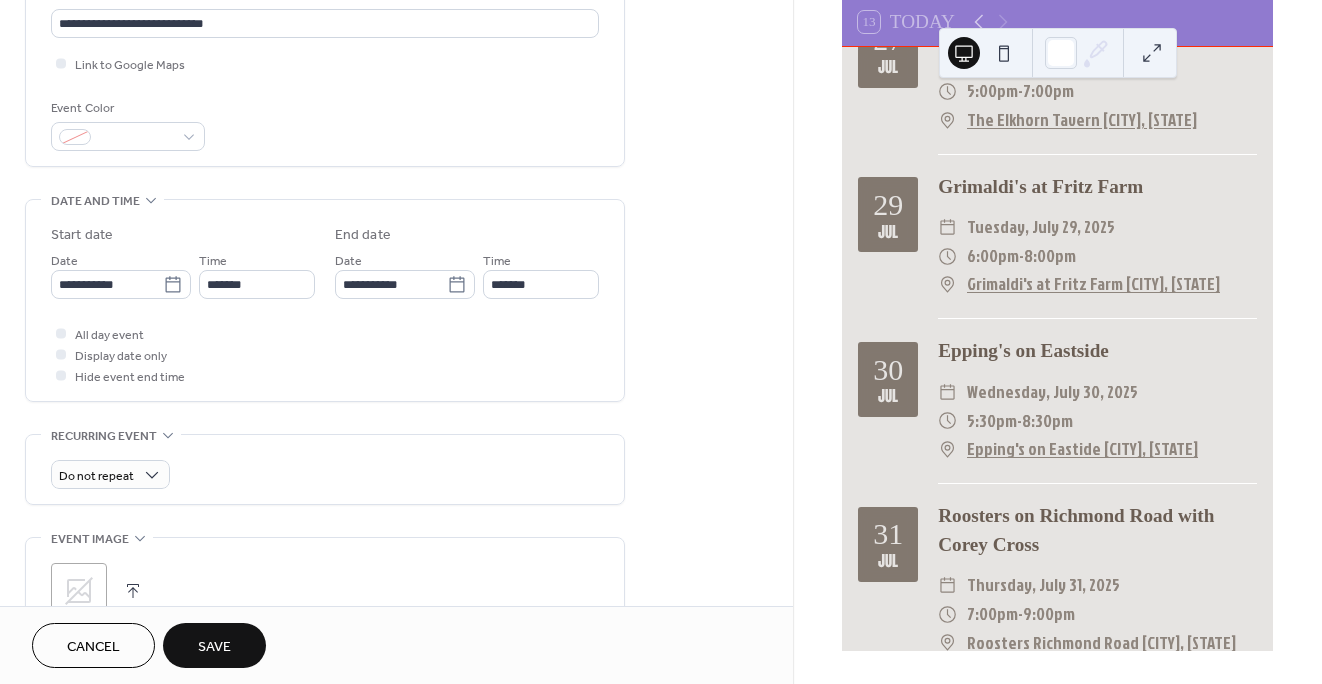 scroll, scrollTop: 452, scrollLeft: 0, axis: vertical 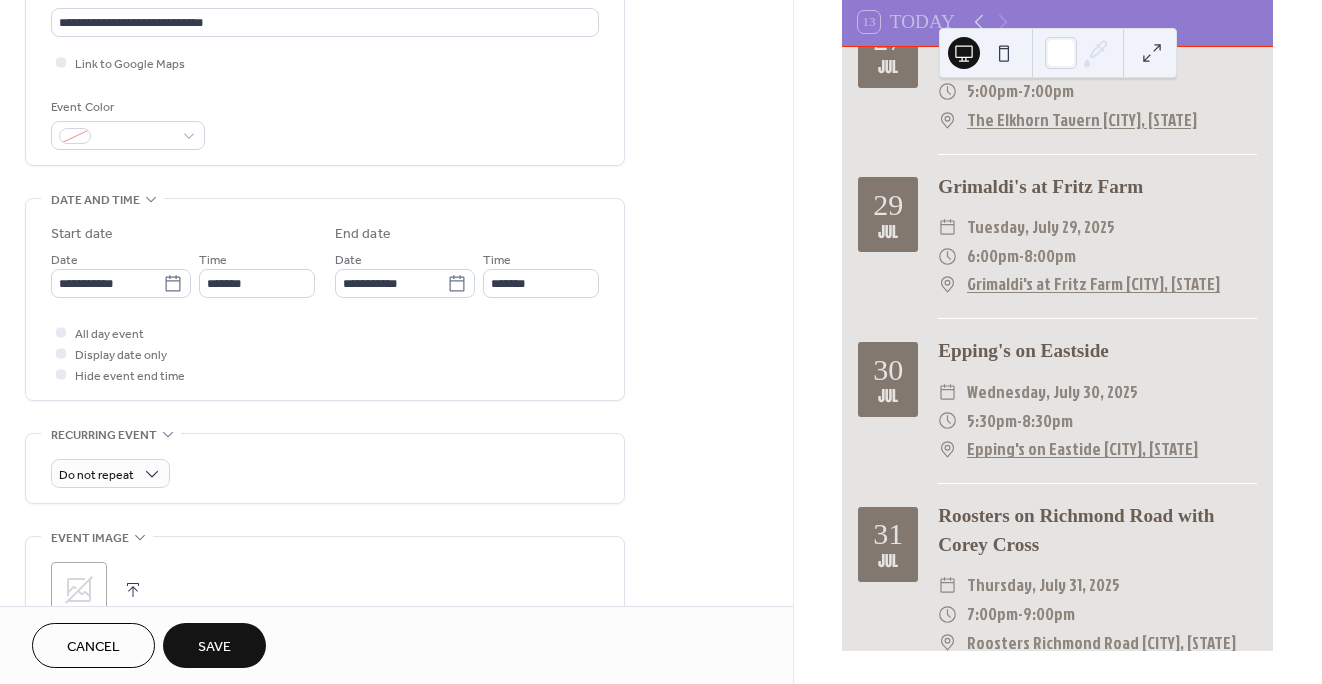 click on "Save" at bounding box center [214, 647] 